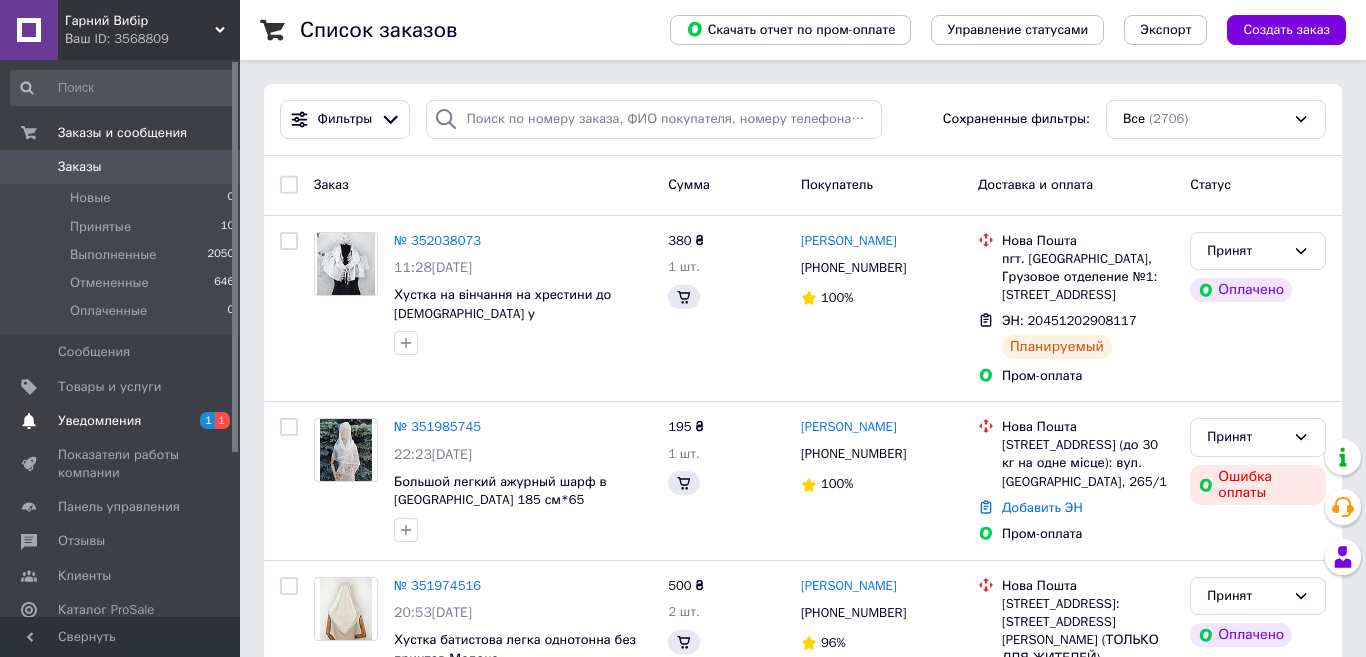 click on "Уведомления" at bounding box center [99, 421] 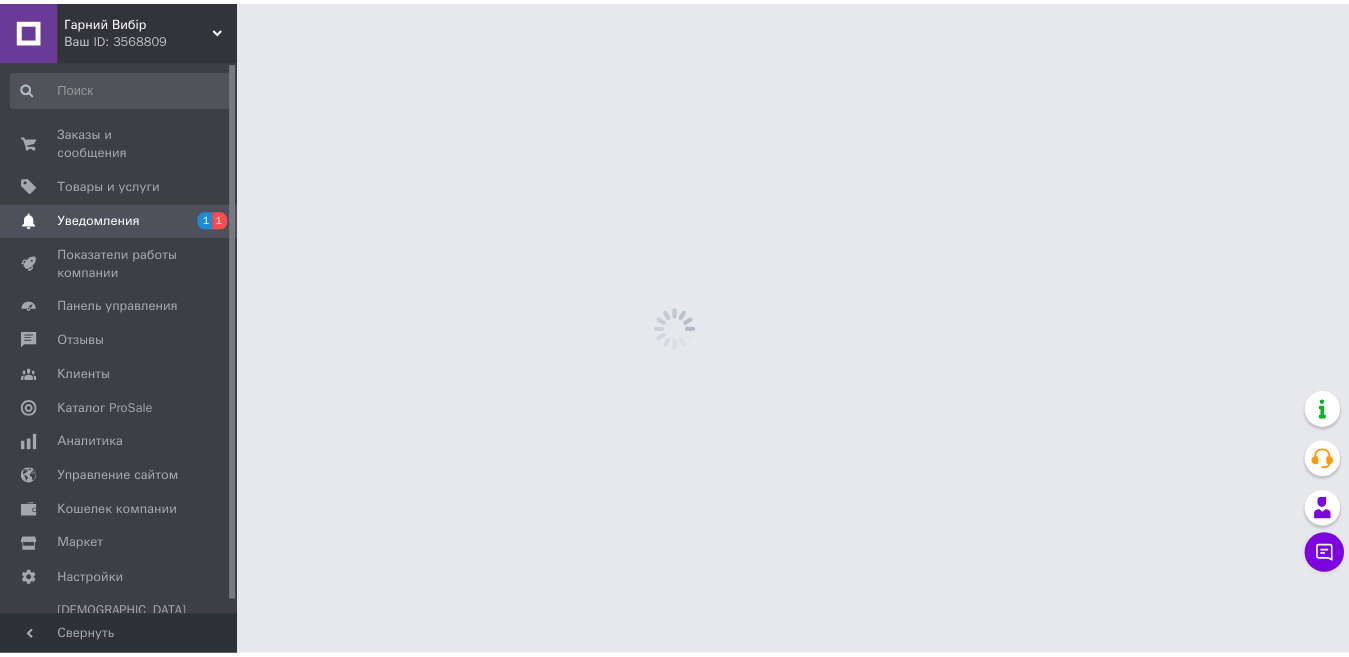 scroll, scrollTop: 0, scrollLeft: 0, axis: both 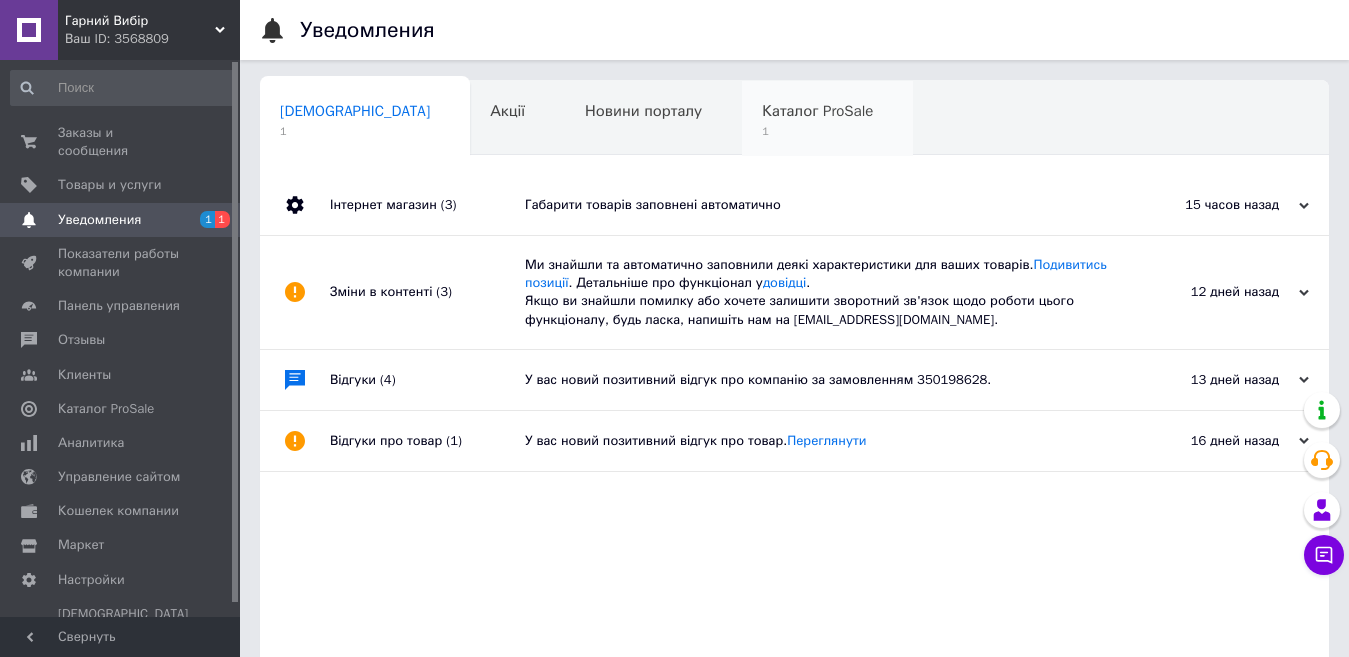 click on "Каталог ProSale" at bounding box center (817, 111) 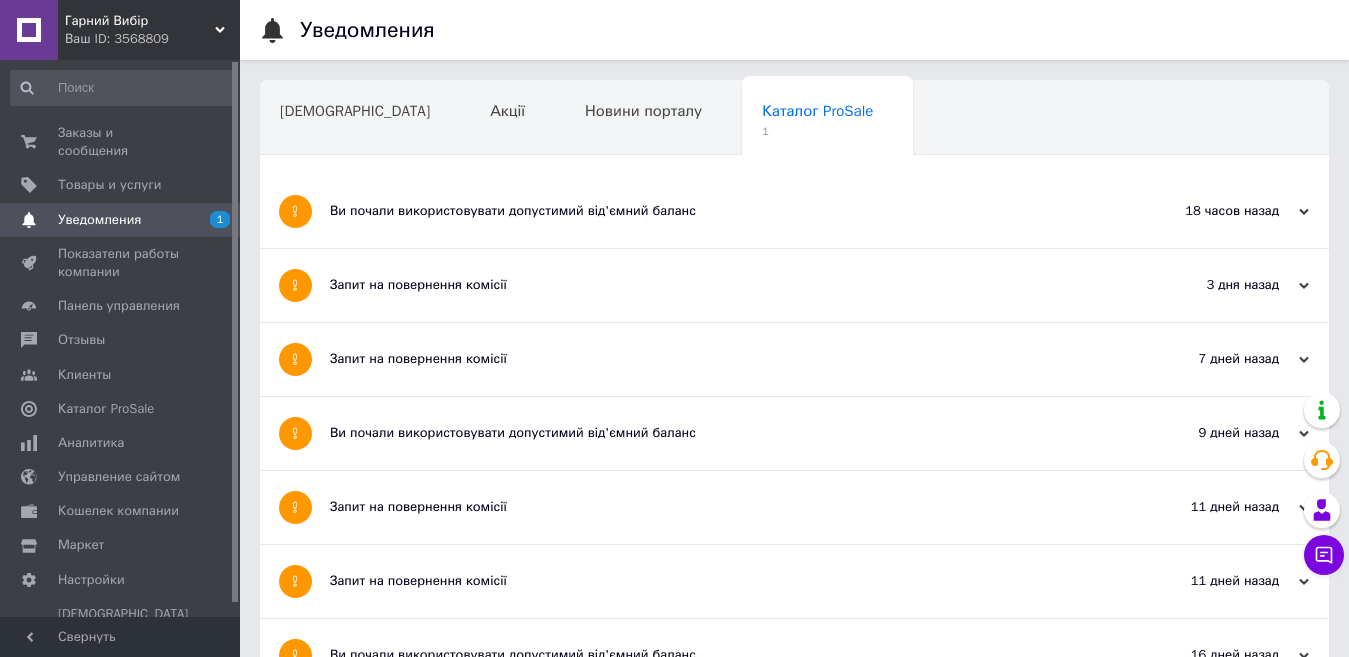 click on "Ви почали використовувати допустимий від'ємний баланс" at bounding box center [719, 211] 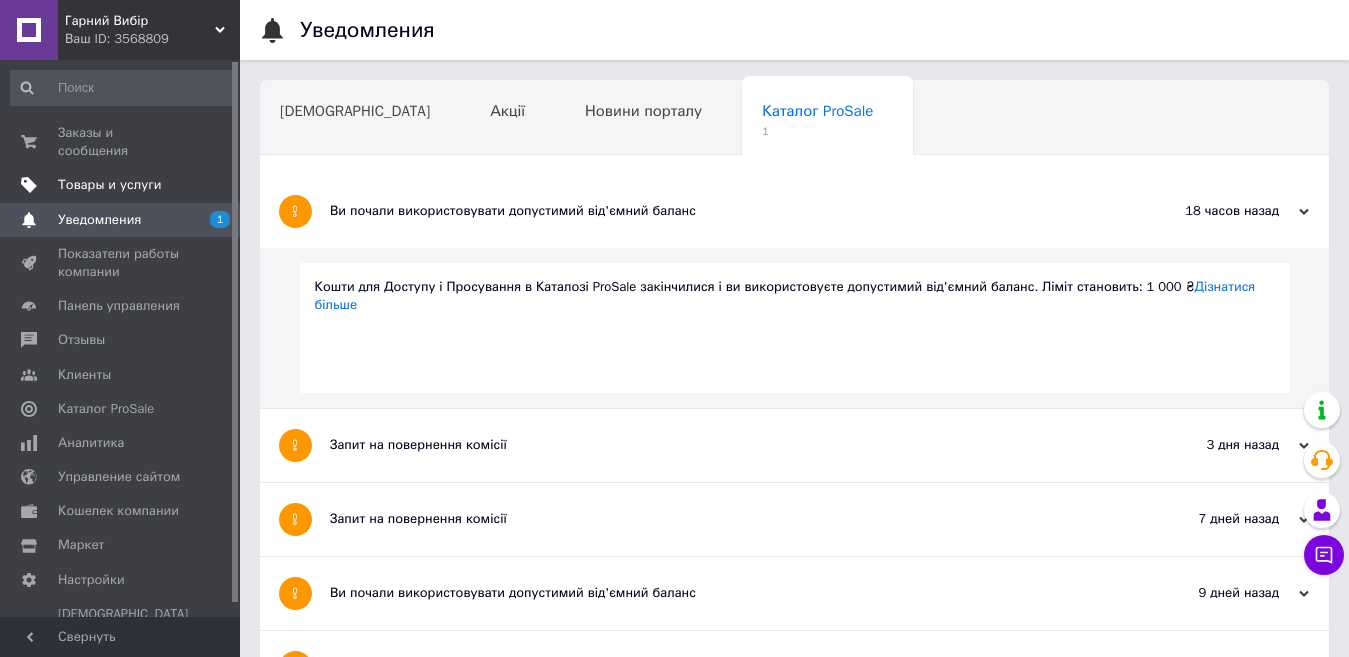 click on "Товары и услуги" at bounding box center [110, 185] 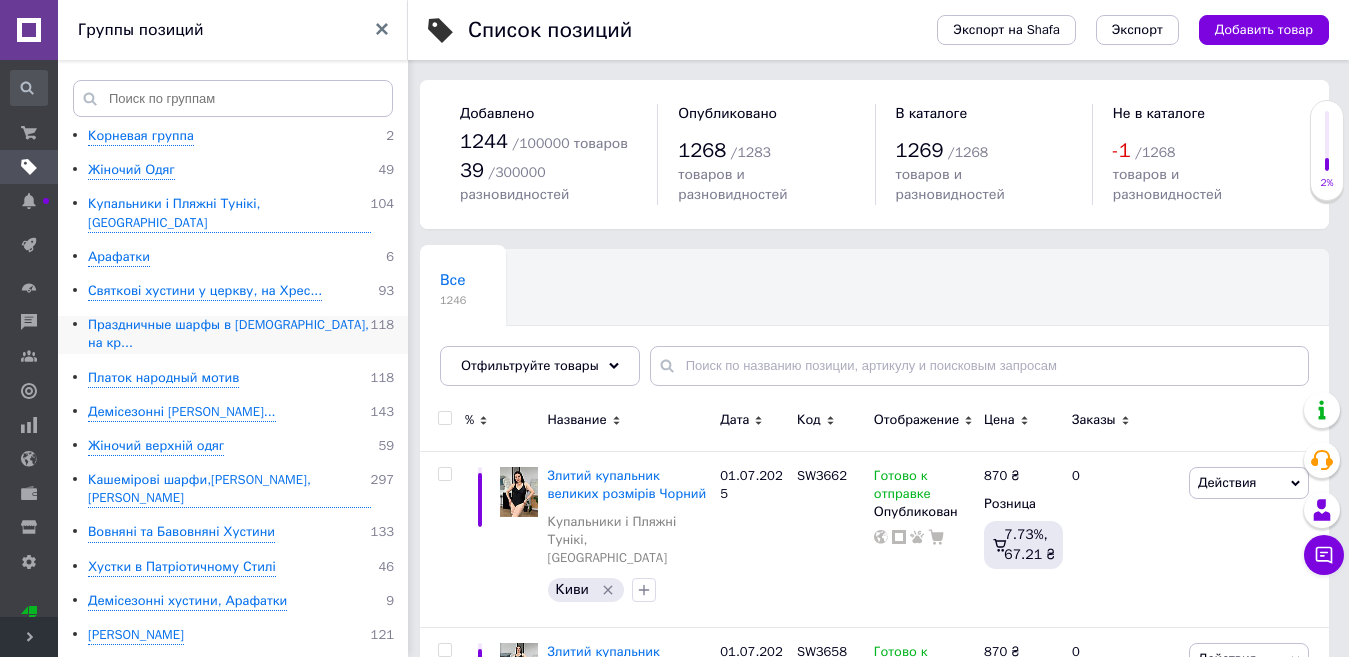 click on "Праздничные шарфы в [DEMOGRAPHIC_DATA], на кр..." at bounding box center (229, 334) 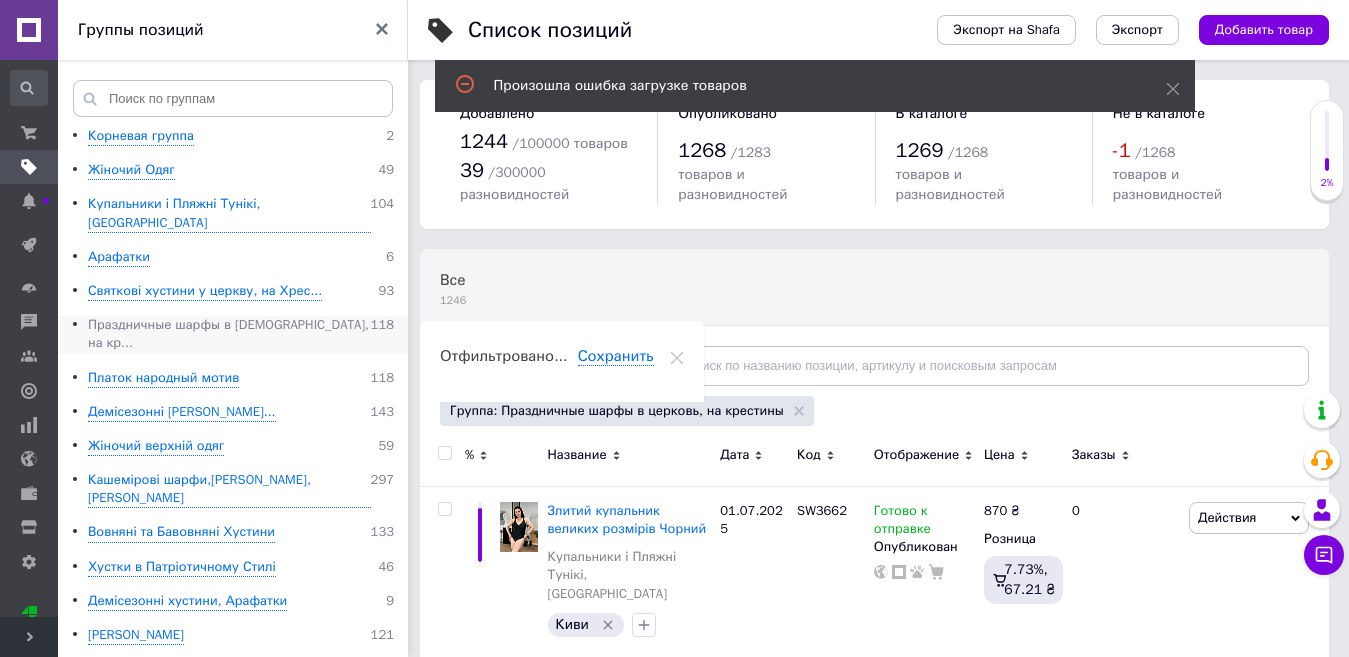 click on "Праздничные шарфы в [DEMOGRAPHIC_DATA], на кр..." at bounding box center (229, 334) 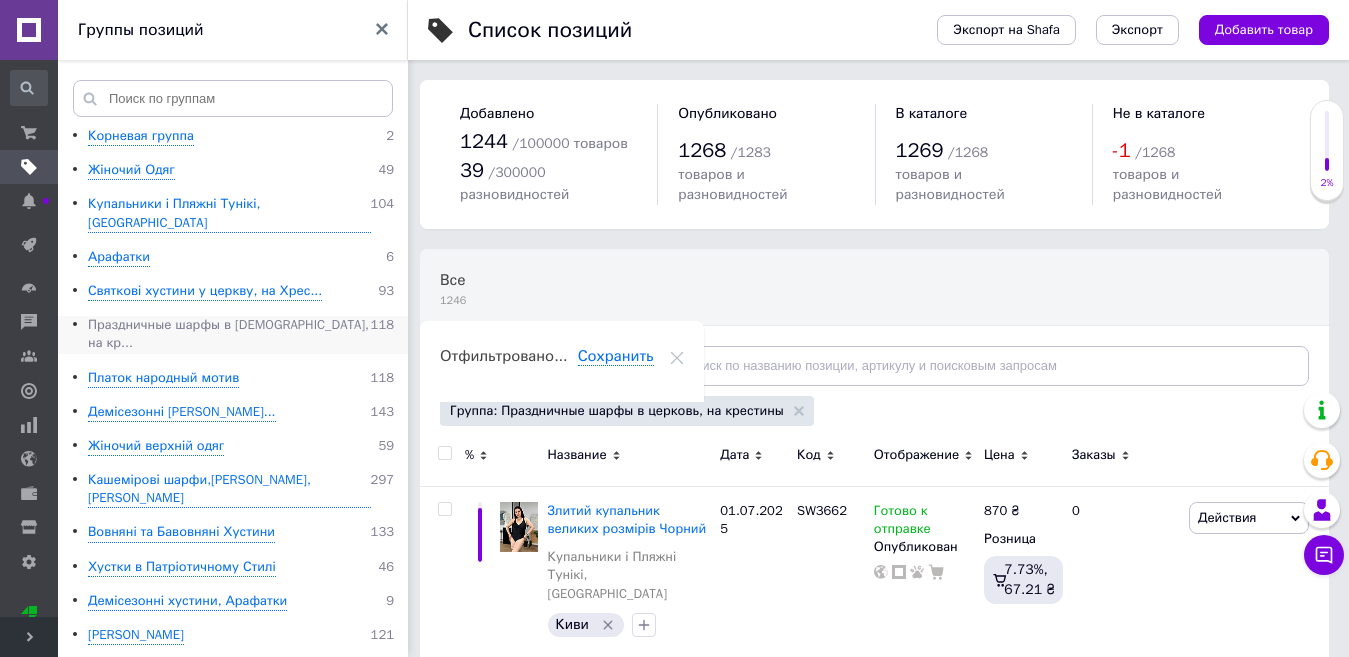 click on "Праздничные шарфы в [DEMOGRAPHIC_DATA], на кр..." at bounding box center (229, 334) 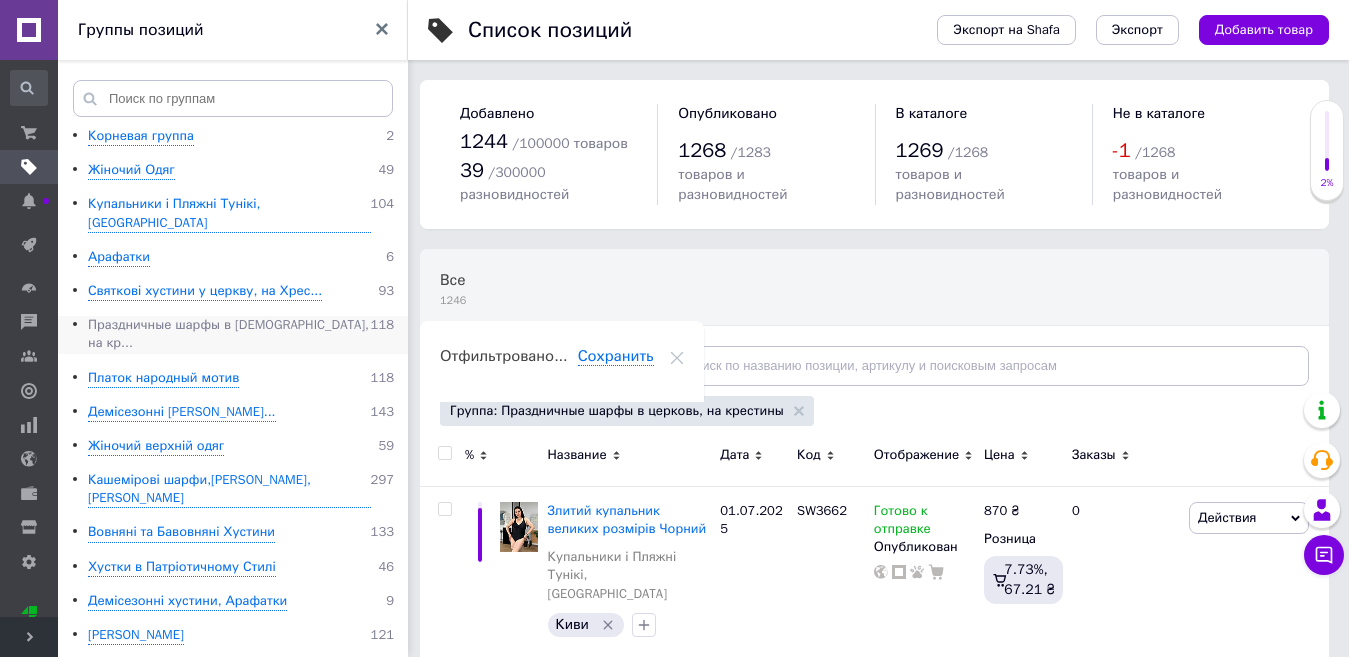 click on "Праздничные шарфы в [DEMOGRAPHIC_DATA], на кр..." at bounding box center [229, 334] 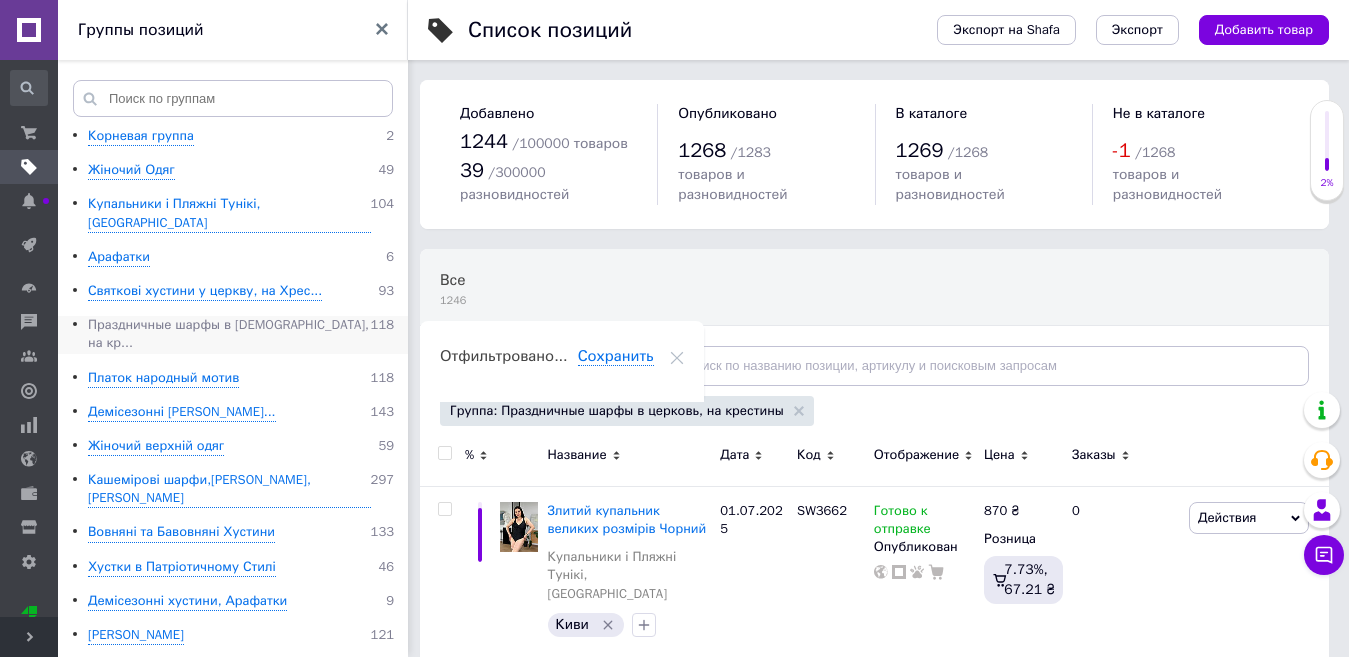 click on "Праздничные шарфы в [DEMOGRAPHIC_DATA], на кр..." at bounding box center (229, 334) 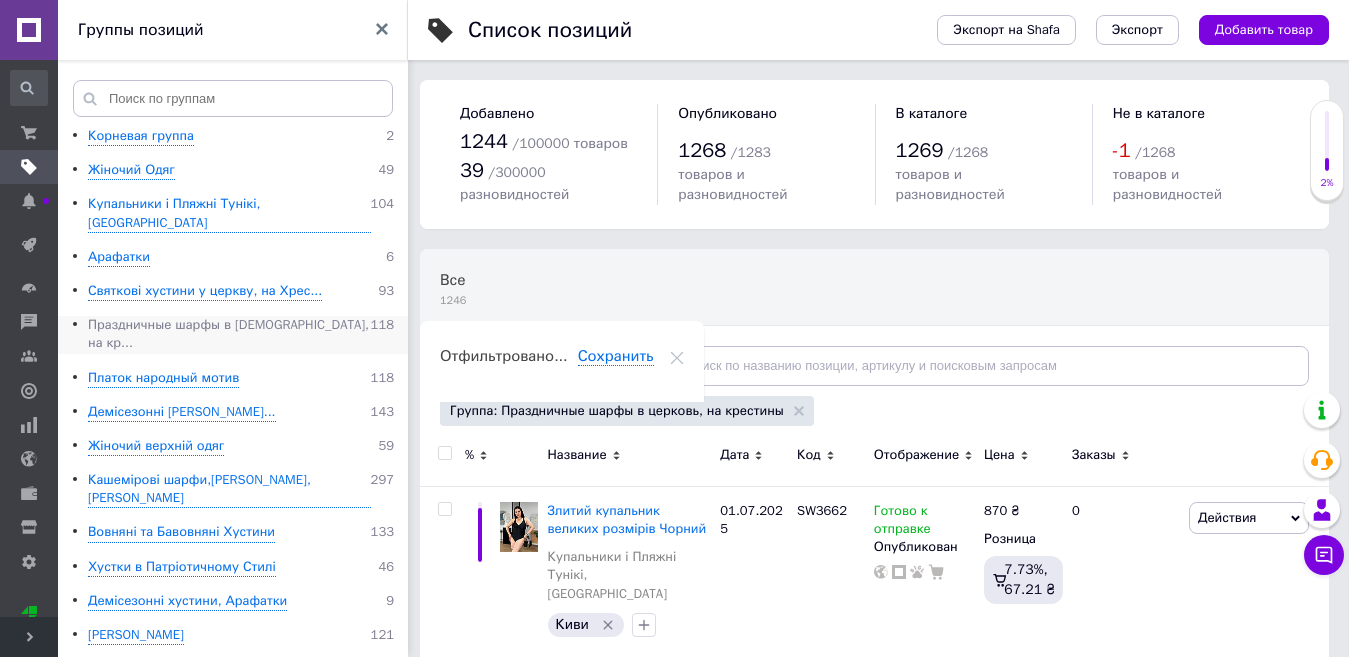 click on "Праздничные шарфы в [DEMOGRAPHIC_DATA], на кр..." at bounding box center (229, 334) 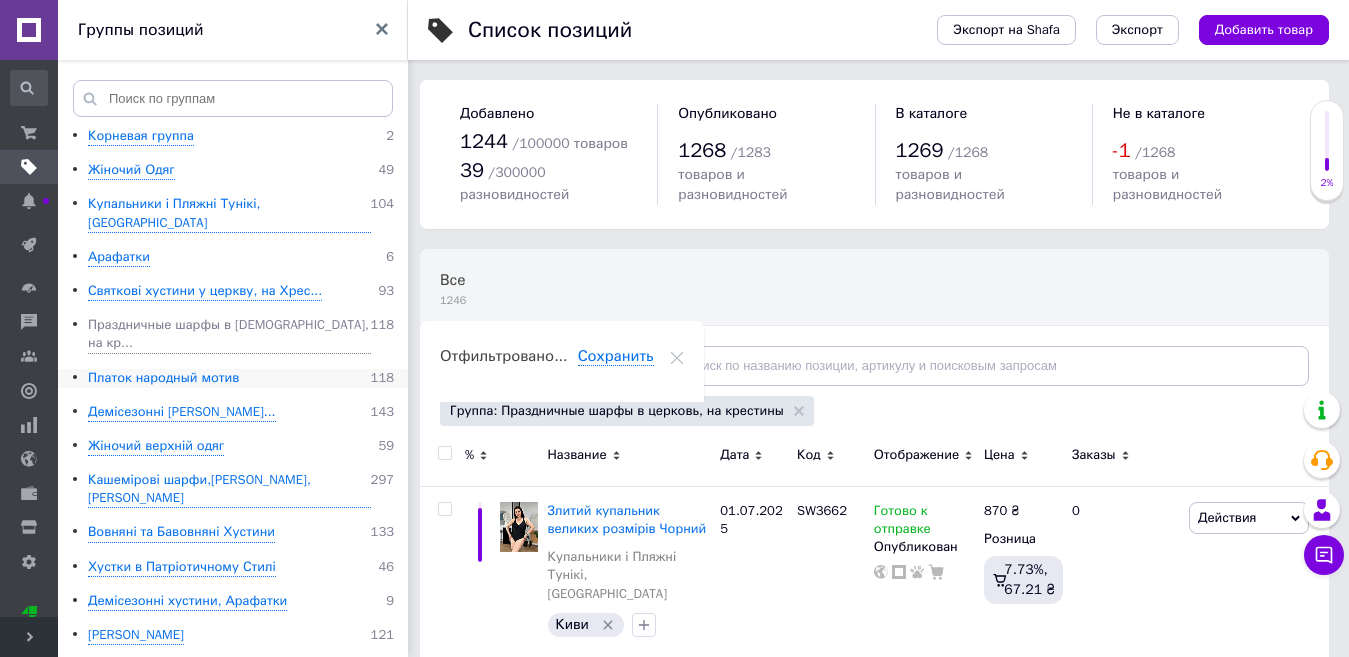 click on "Платок народный мотив" at bounding box center (163, 378) 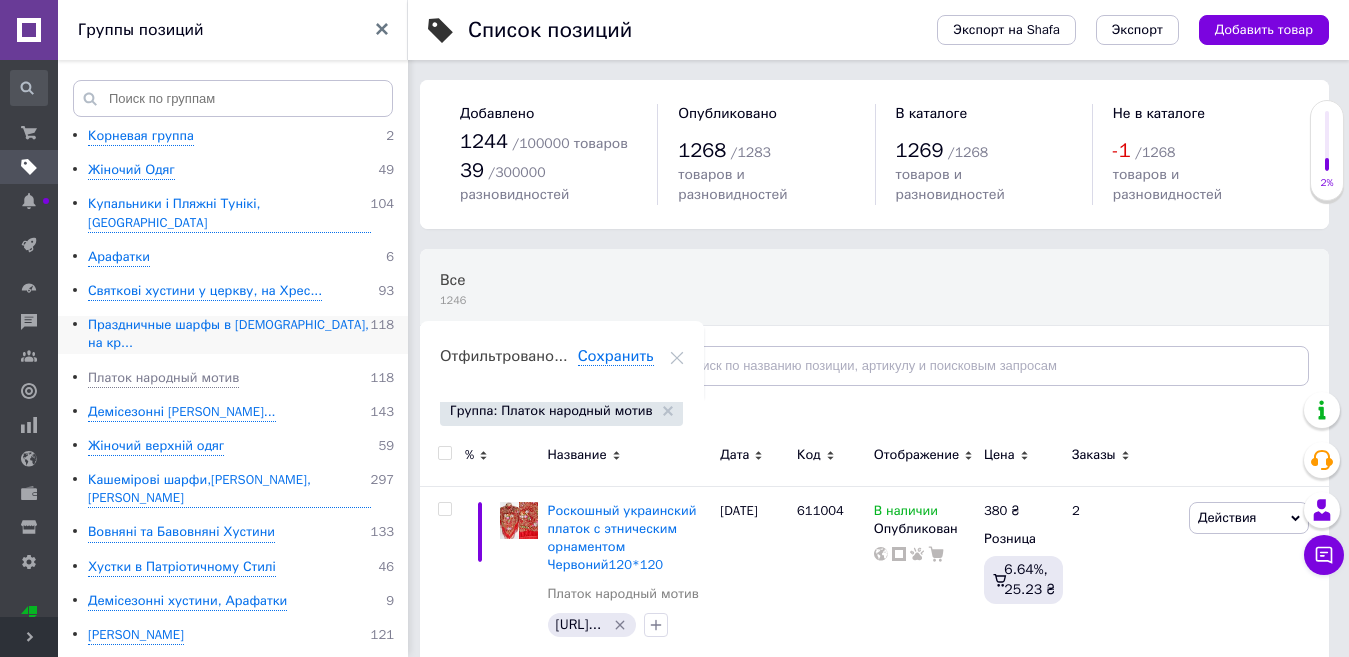 click on "Праздничные шарфы в [DEMOGRAPHIC_DATA], на кр..." at bounding box center [229, 334] 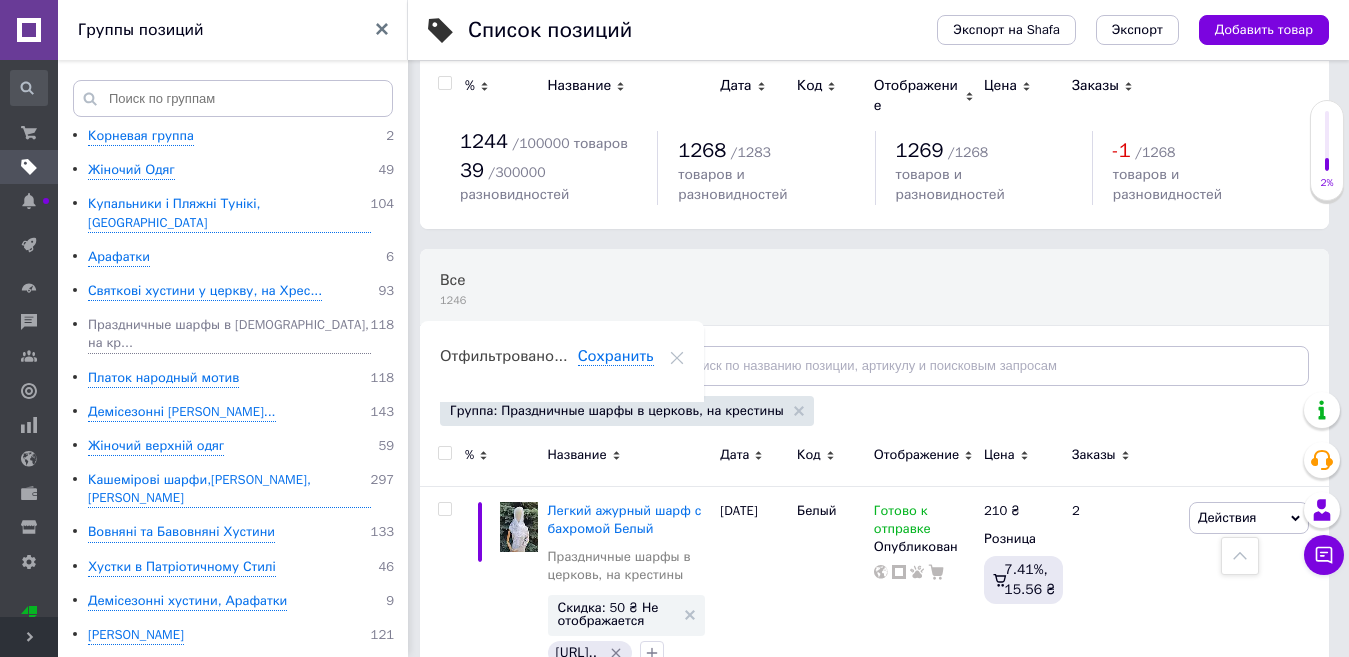 scroll, scrollTop: 575, scrollLeft: 0, axis: vertical 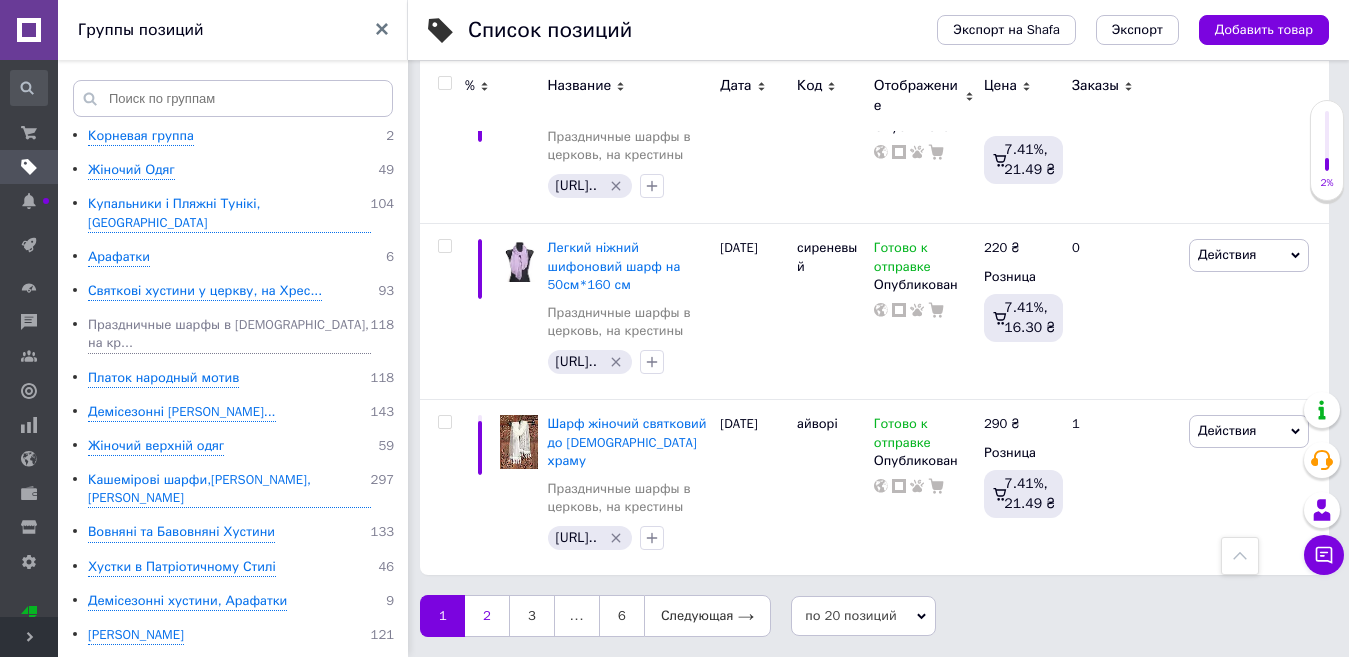 click on "2" at bounding box center [487, 616] 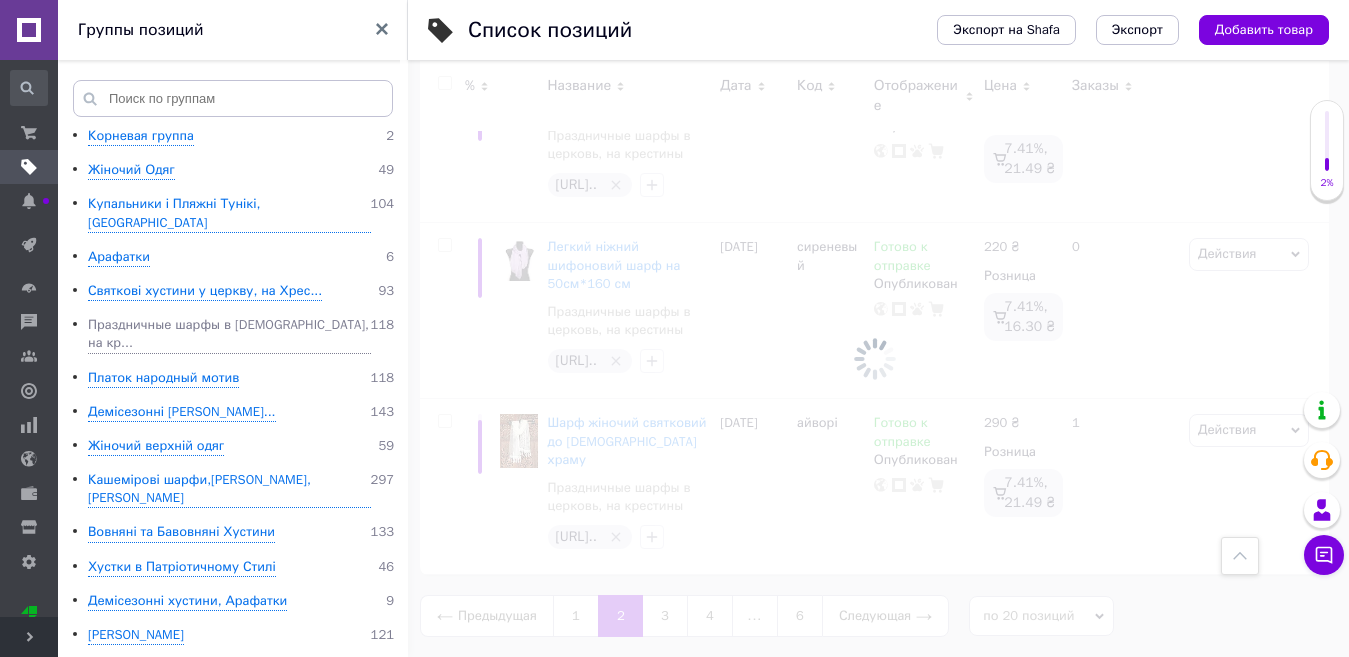 scroll, scrollTop: 3859, scrollLeft: 0, axis: vertical 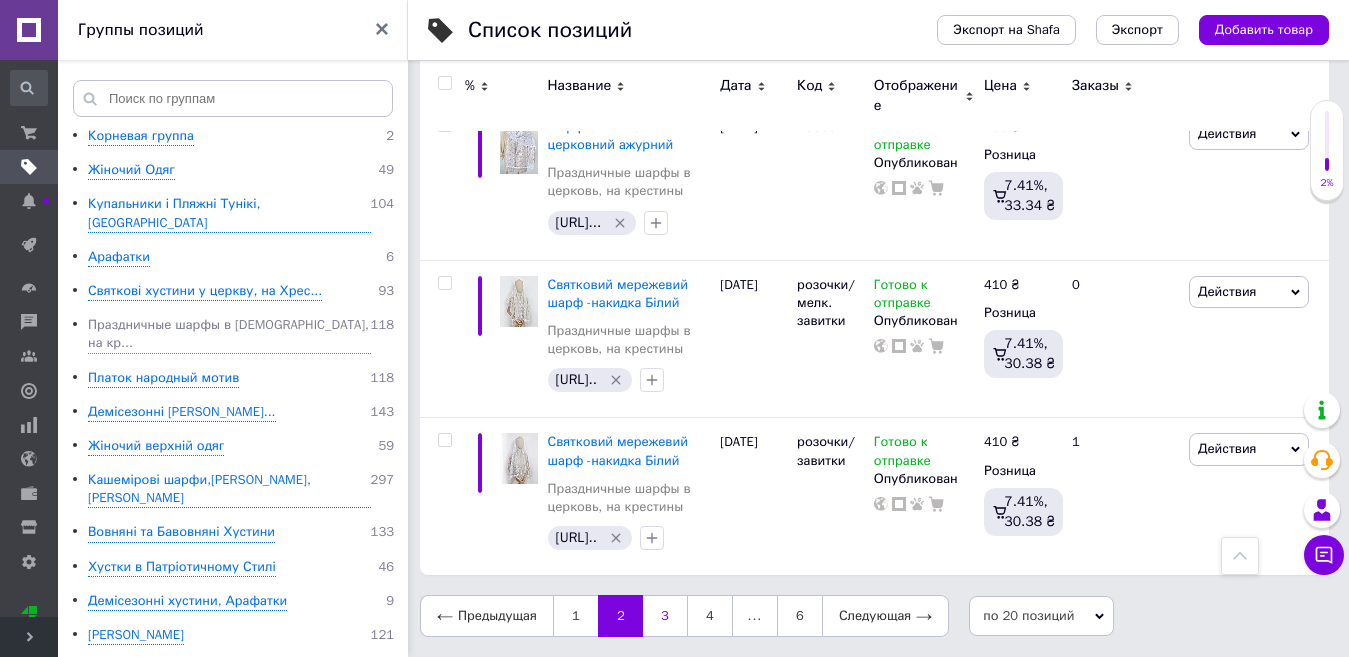 drag, startPoint x: 1119, startPoint y: 595, endPoint x: 657, endPoint y: 617, distance: 462.5235 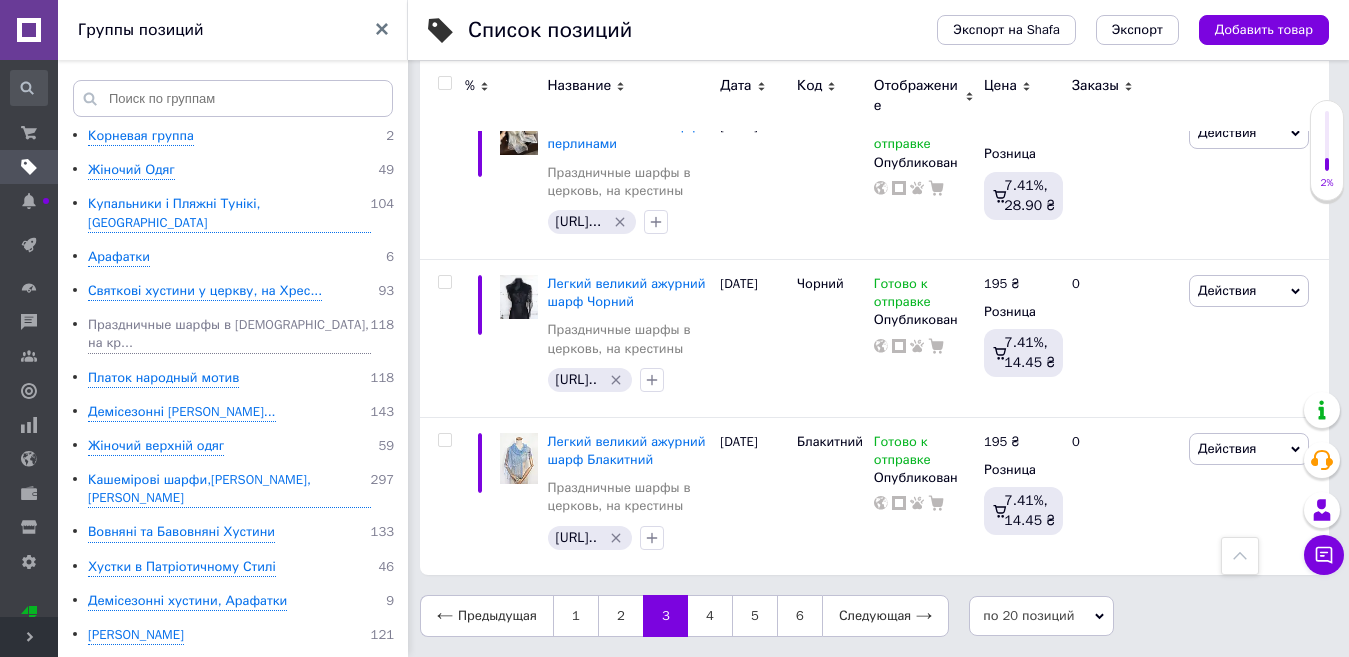 scroll, scrollTop: 3781, scrollLeft: 0, axis: vertical 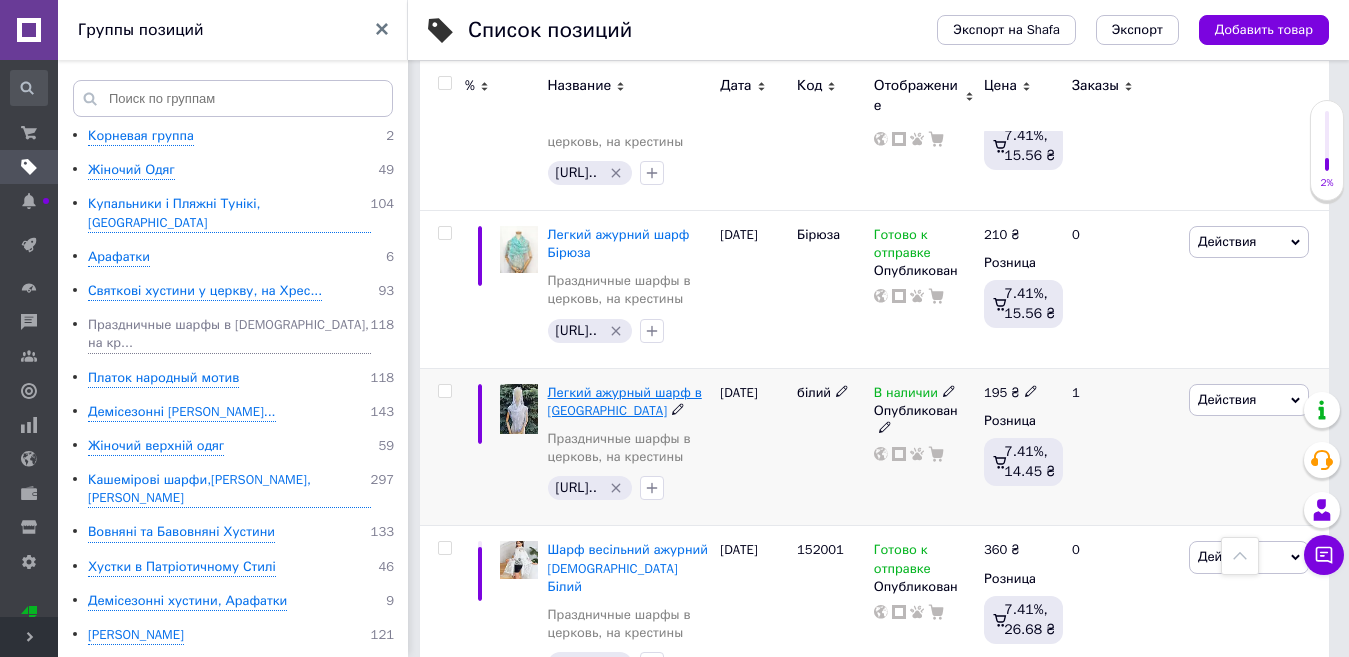 click on "Легкий ажурный шарф в [GEOGRAPHIC_DATA]" at bounding box center (625, 401) 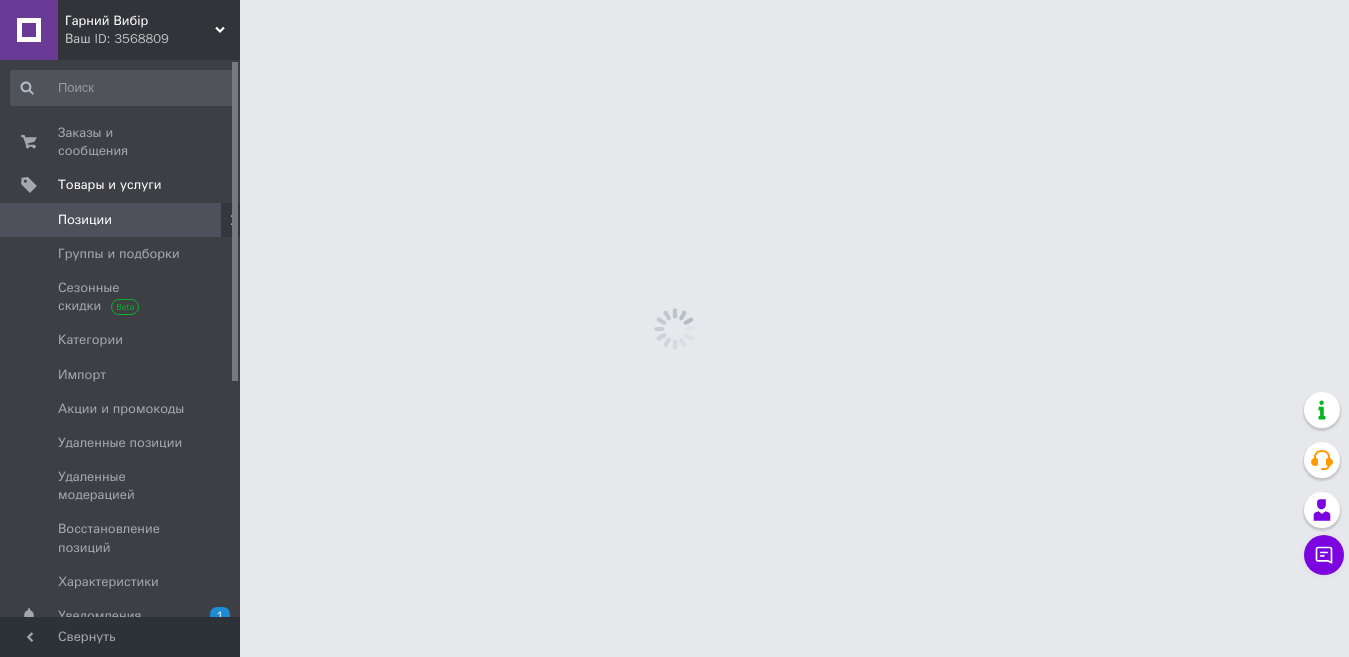scroll, scrollTop: 0, scrollLeft: 0, axis: both 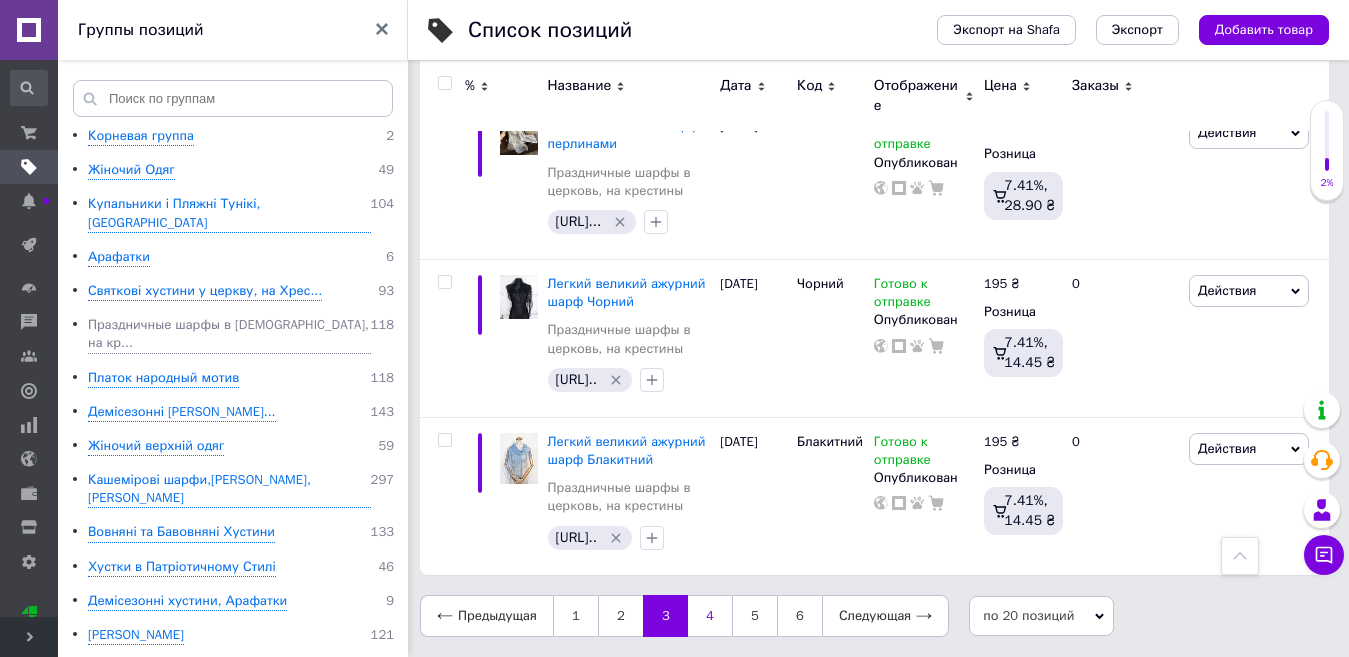 click on "4" at bounding box center [710, 616] 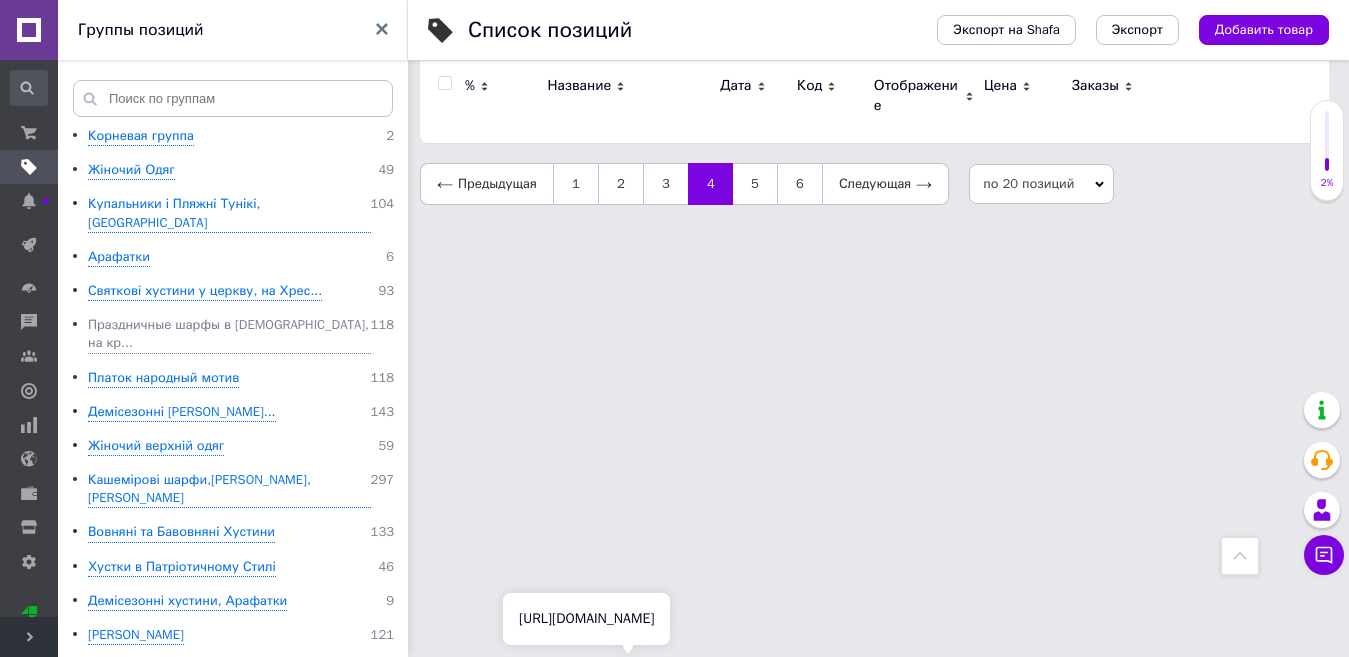 scroll, scrollTop: 3821, scrollLeft: 0, axis: vertical 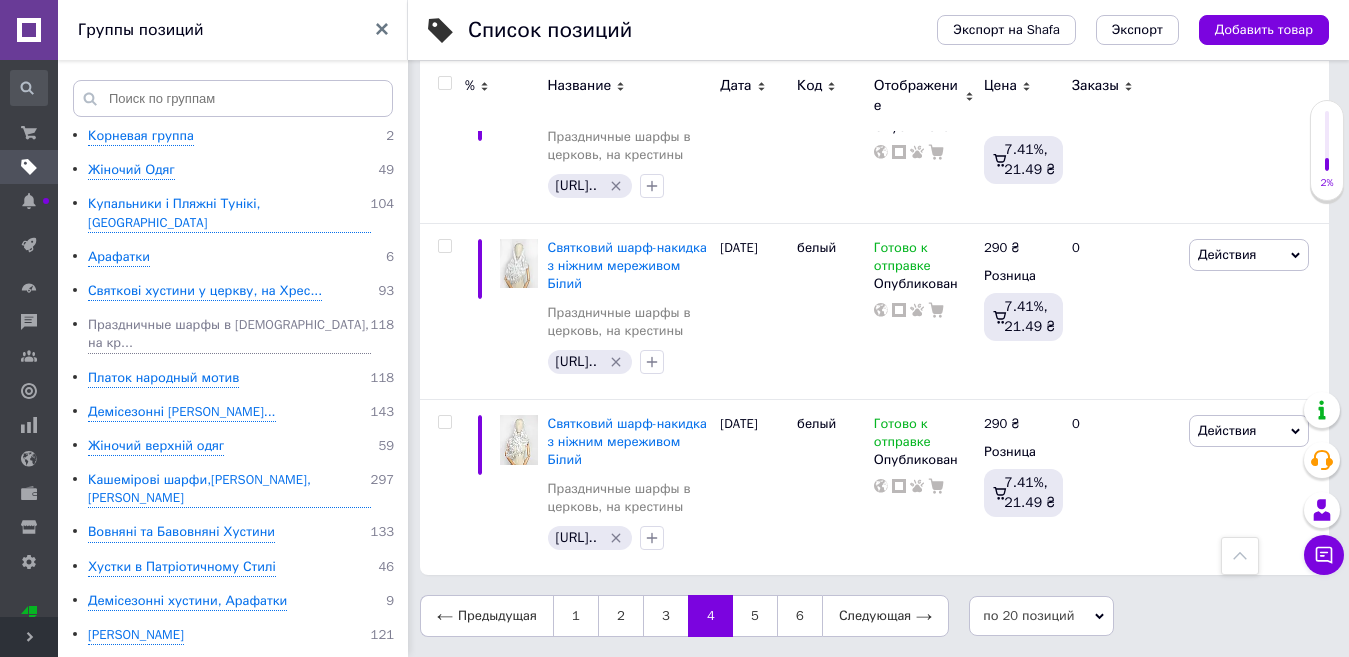 click on "Легкий великий  ажурний шарф Айворі" at bounding box center (629, -2608) 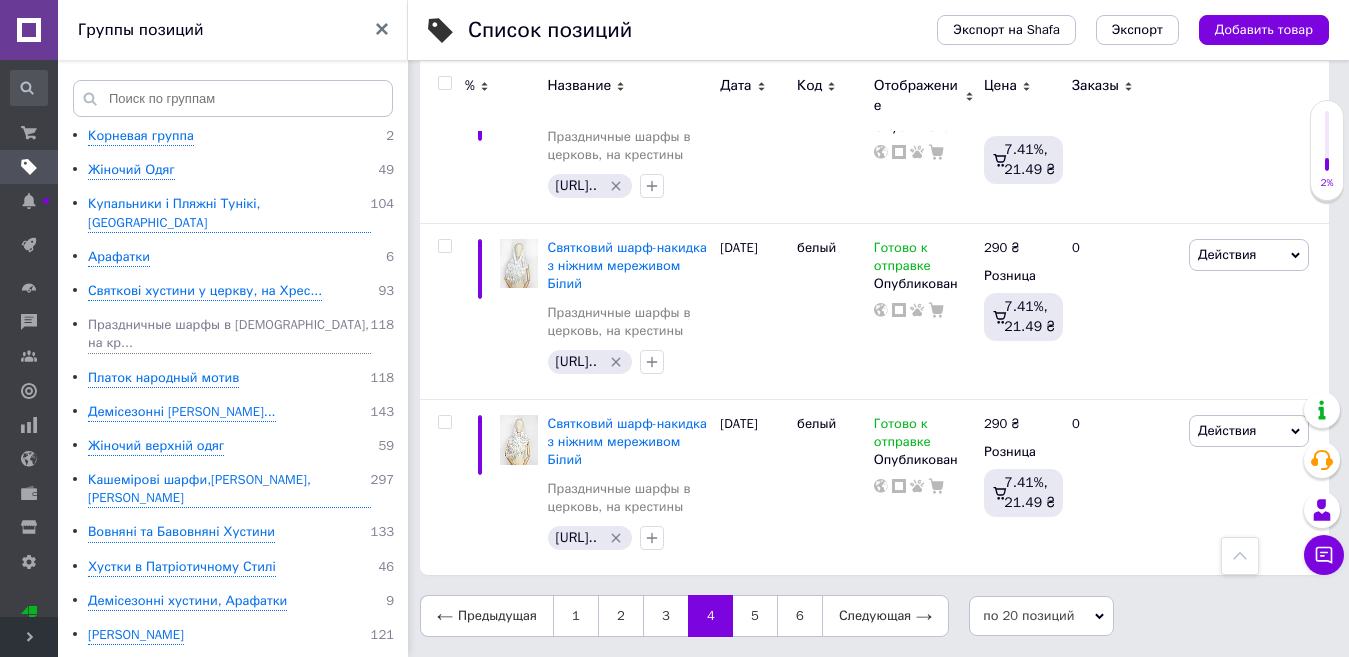 scroll, scrollTop: 3835, scrollLeft: 0, axis: vertical 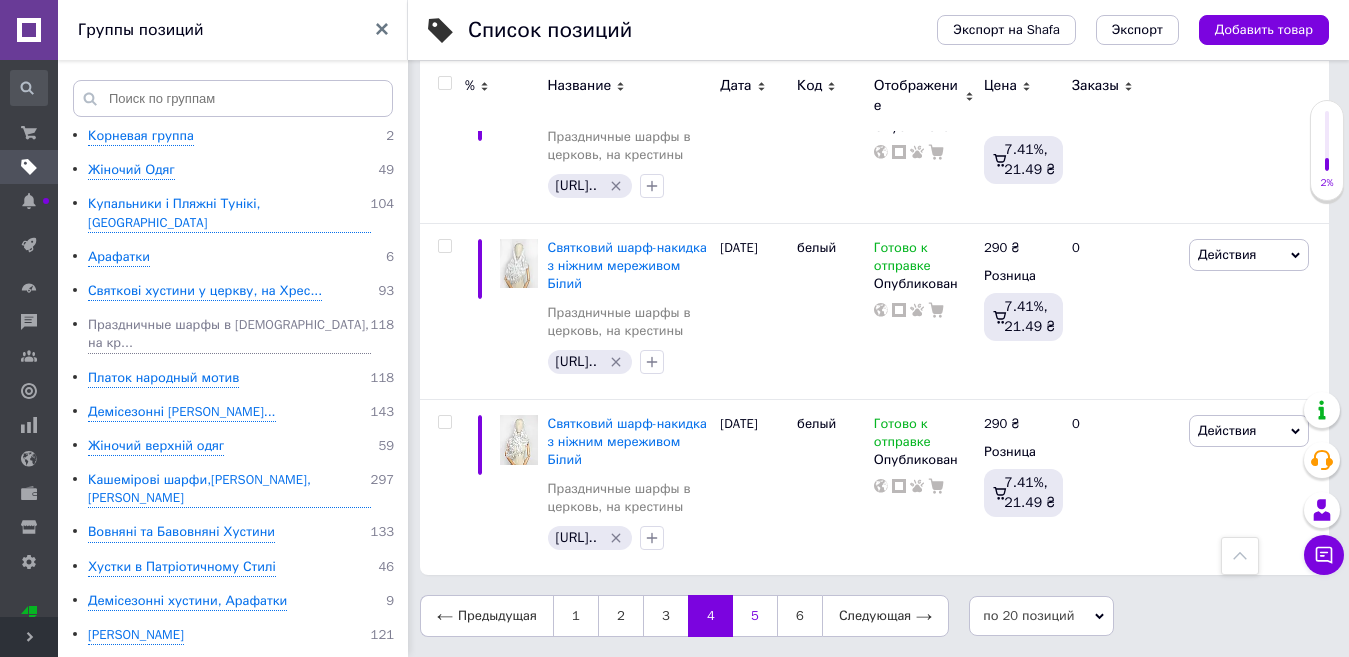 click on "5" at bounding box center [755, 616] 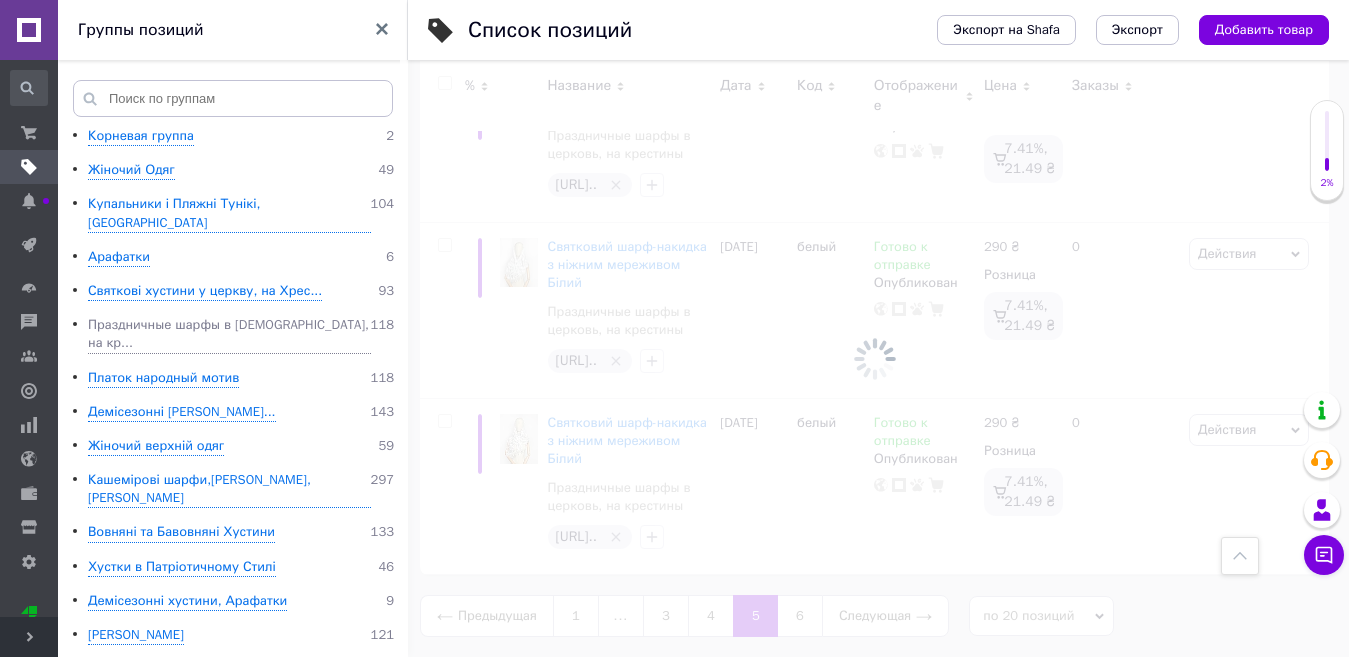 scroll, scrollTop: 3864, scrollLeft: 0, axis: vertical 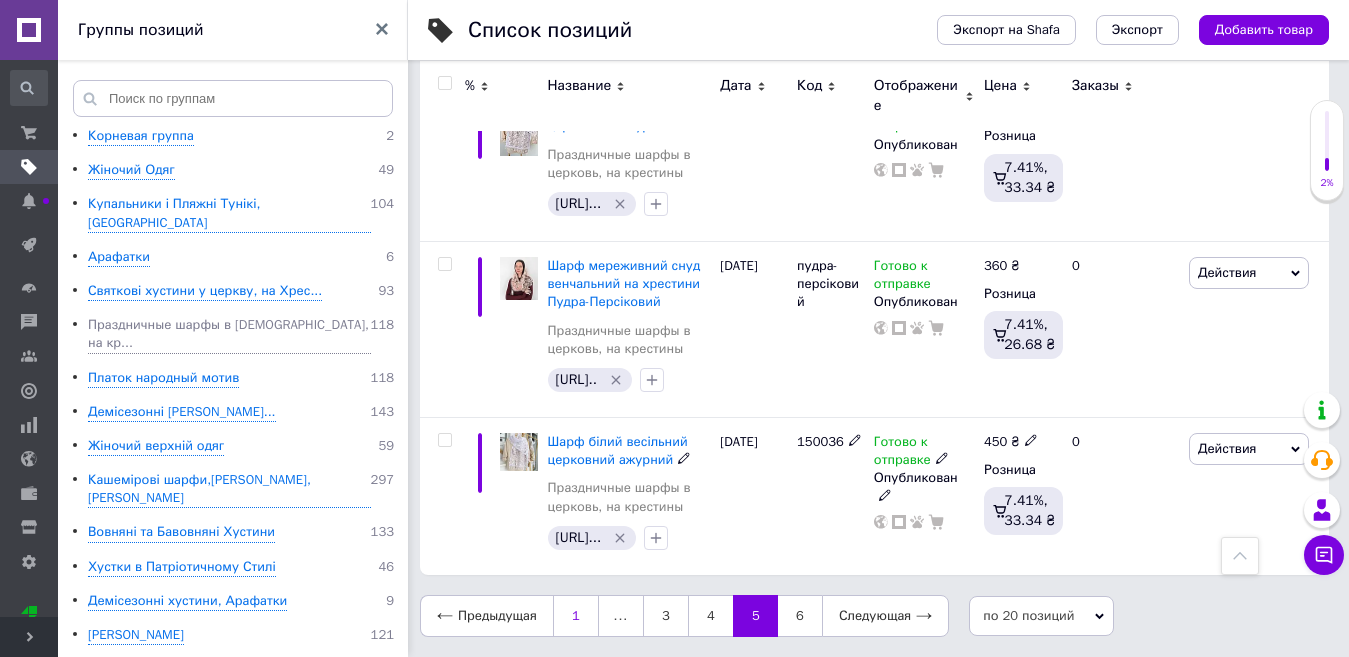 click on "1" at bounding box center (576, 616) 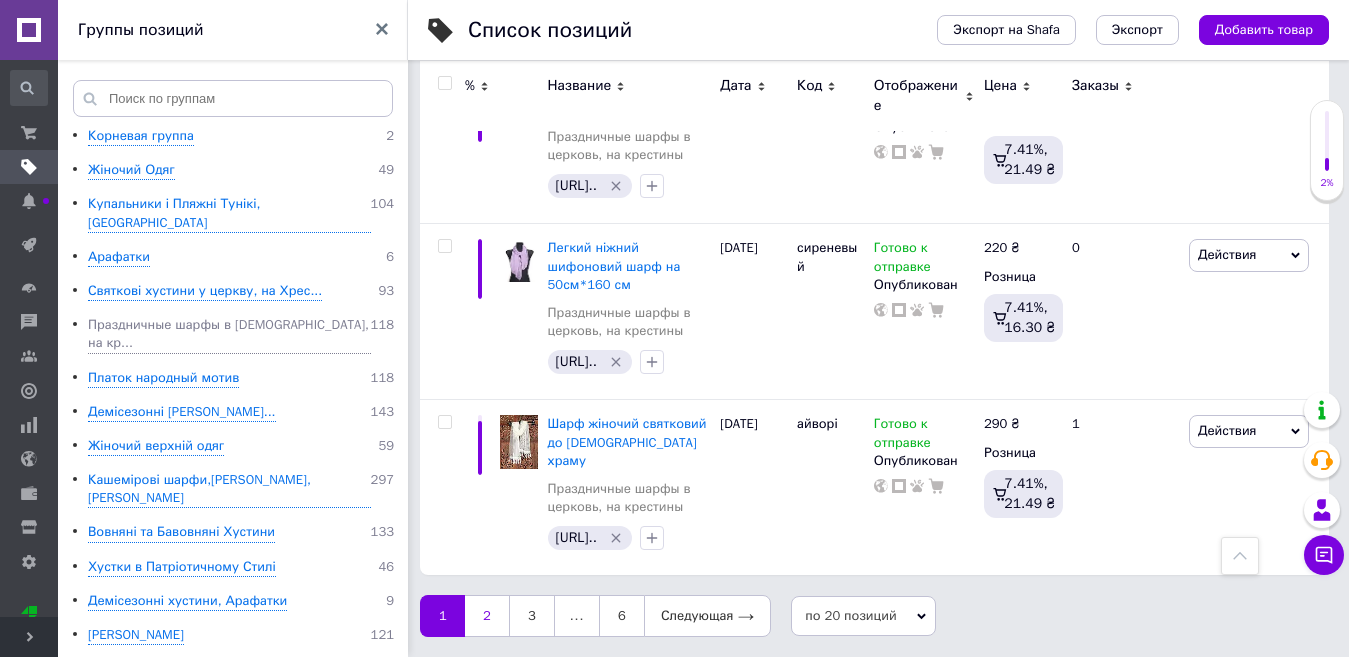 click on "2" at bounding box center (487, 616) 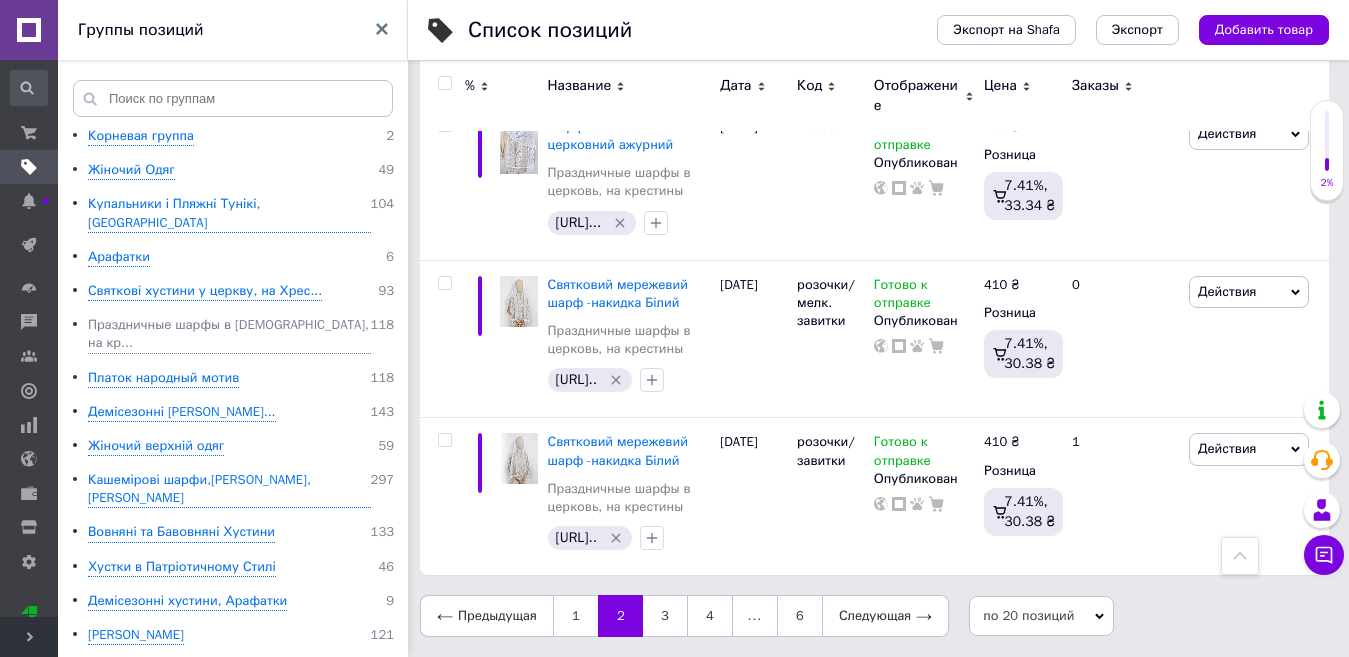 scroll, scrollTop: 3859, scrollLeft: 0, axis: vertical 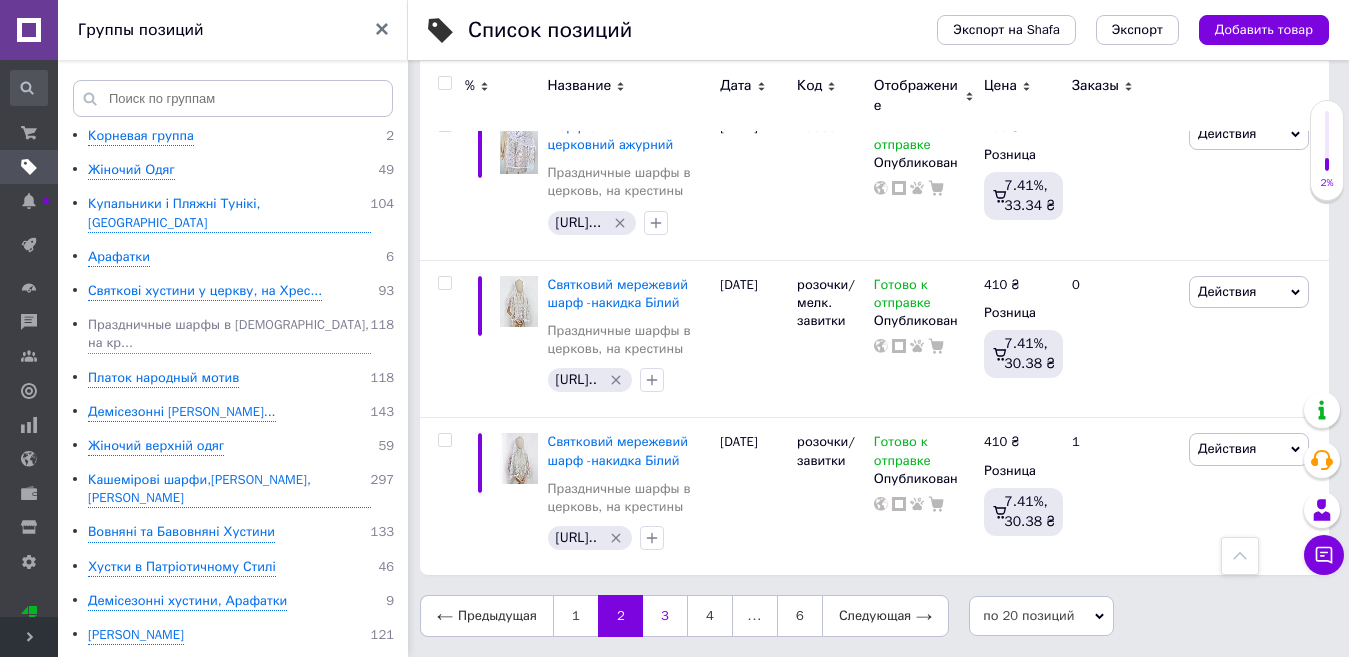 click on "3" at bounding box center (665, 616) 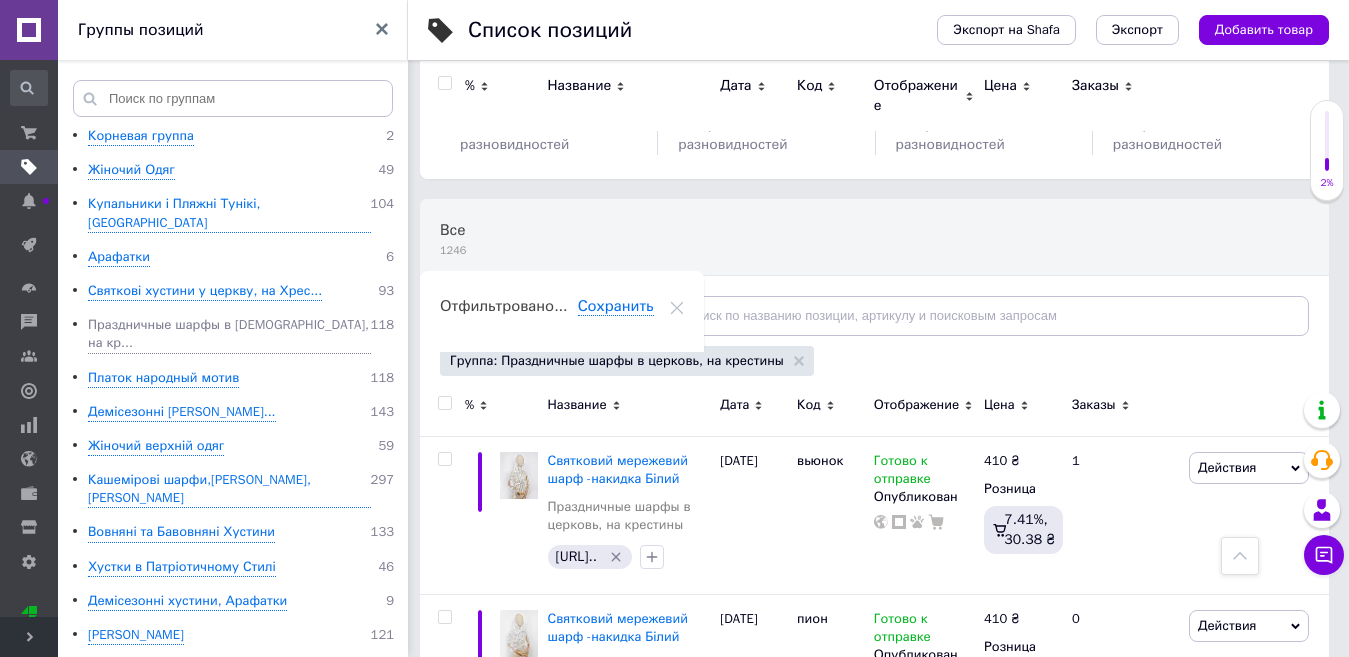 scroll, scrollTop: 3781, scrollLeft: 0, axis: vertical 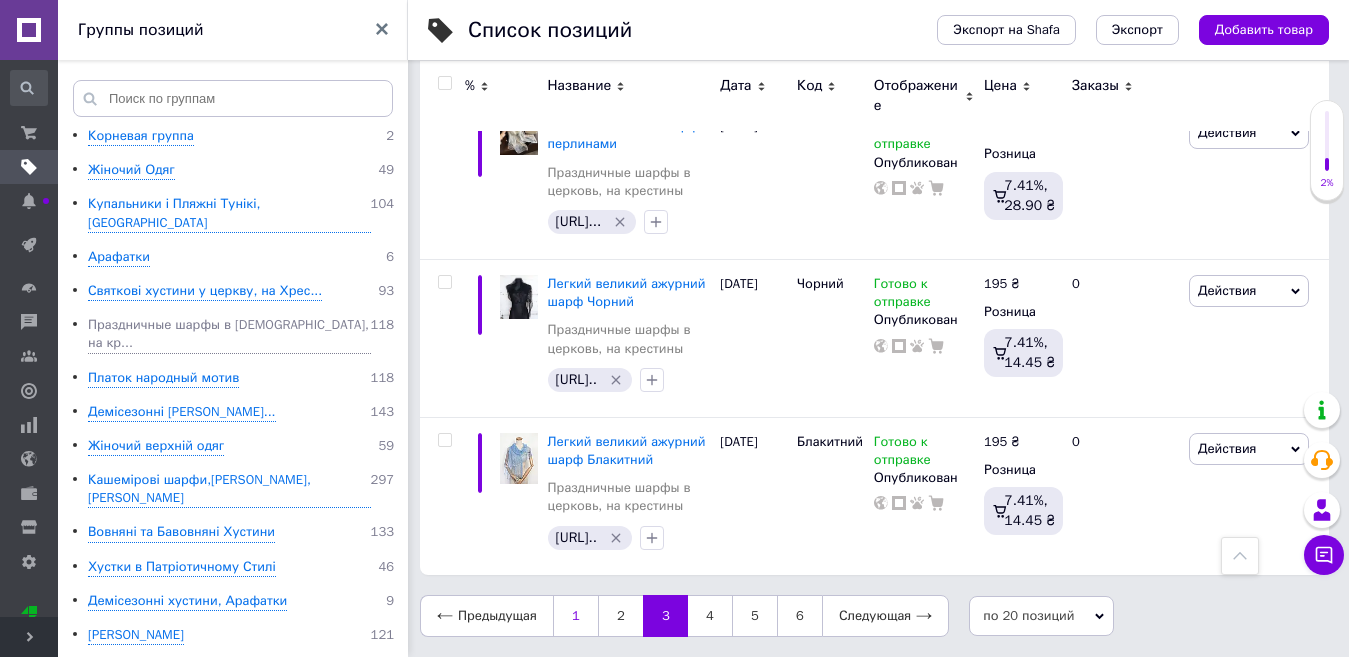 click on "1" at bounding box center (575, 616) 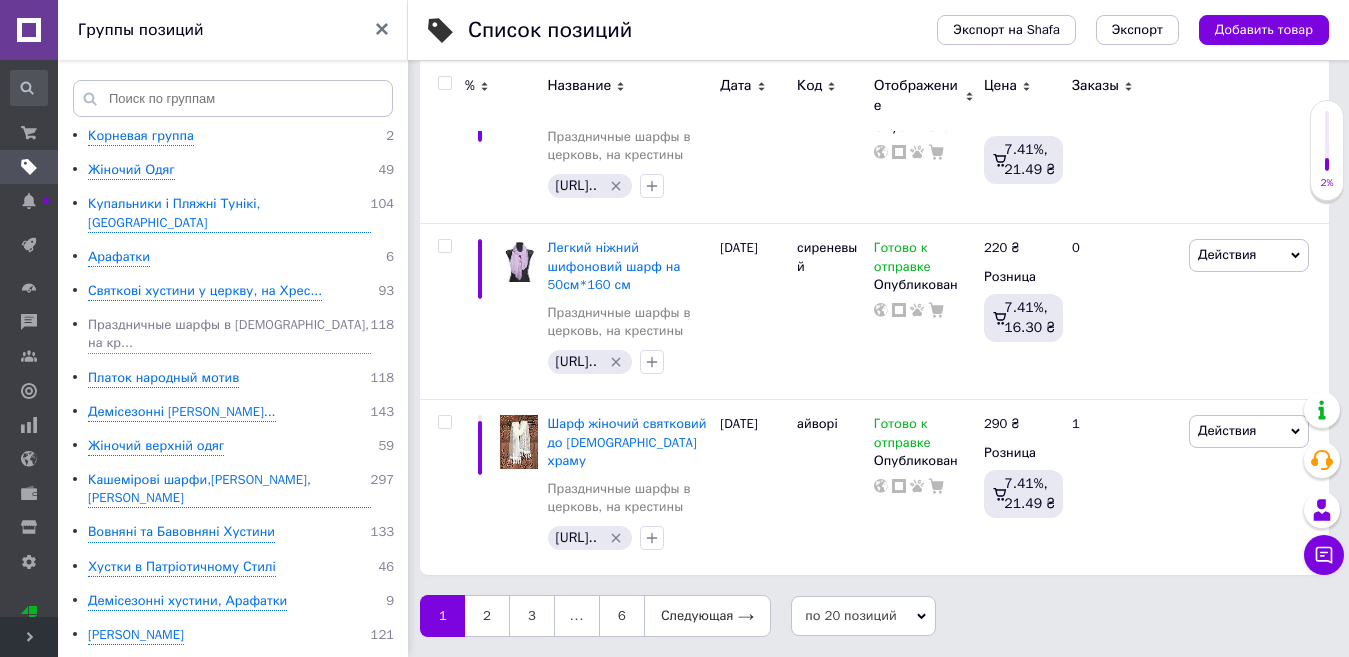 scroll, scrollTop: 0, scrollLeft: 0, axis: both 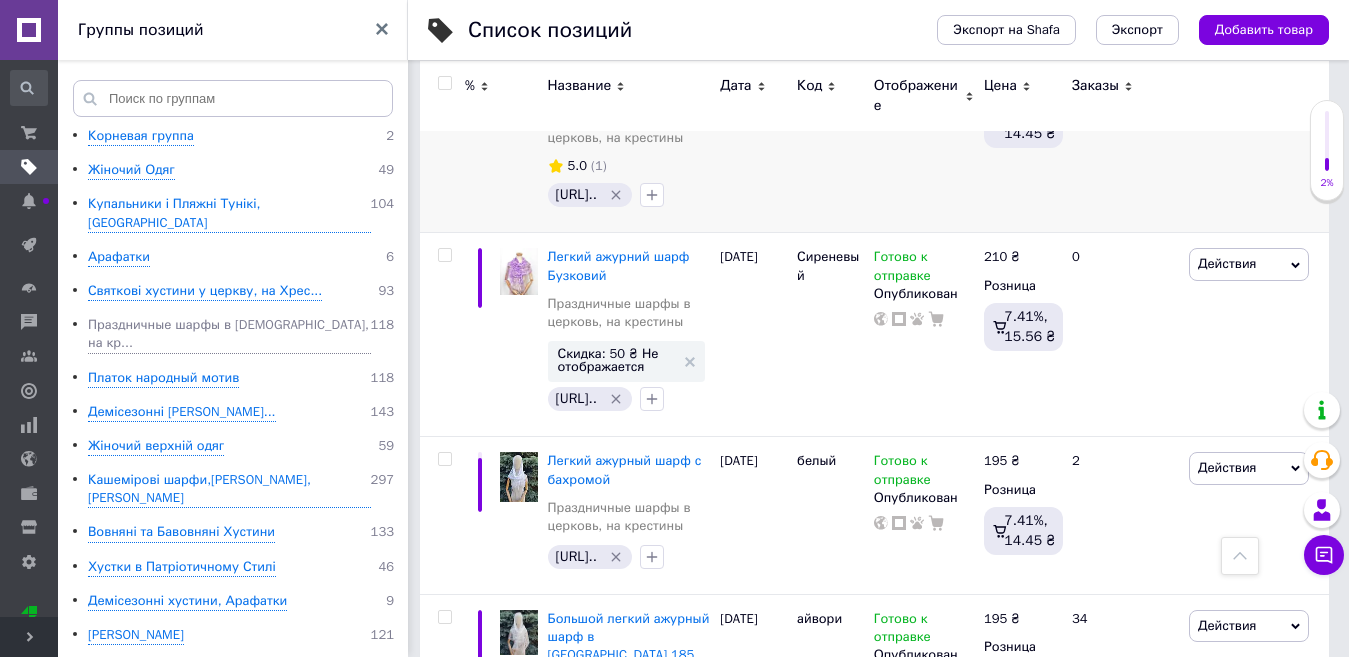 click on "Большой легкий ажурный шарф в [GEOGRAPHIC_DATA]" at bounding box center [629, 72] 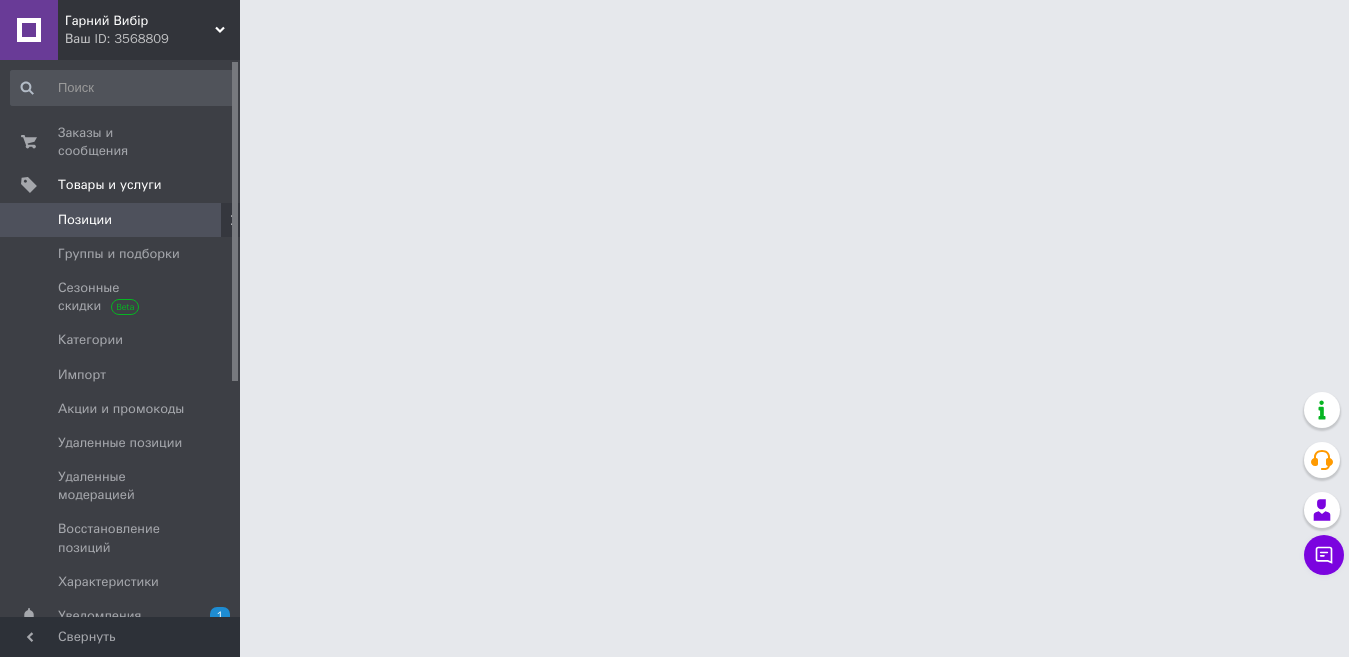 scroll, scrollTop: 0, scrollLeft: 0, axis: both 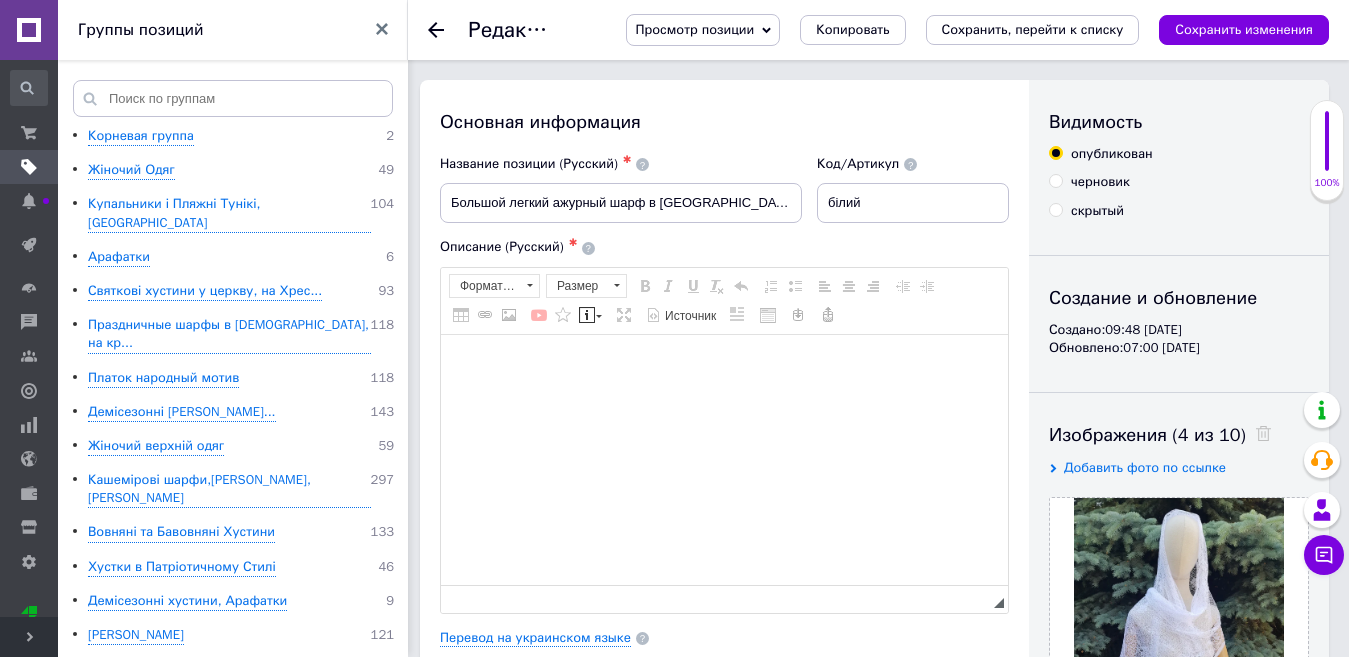 click 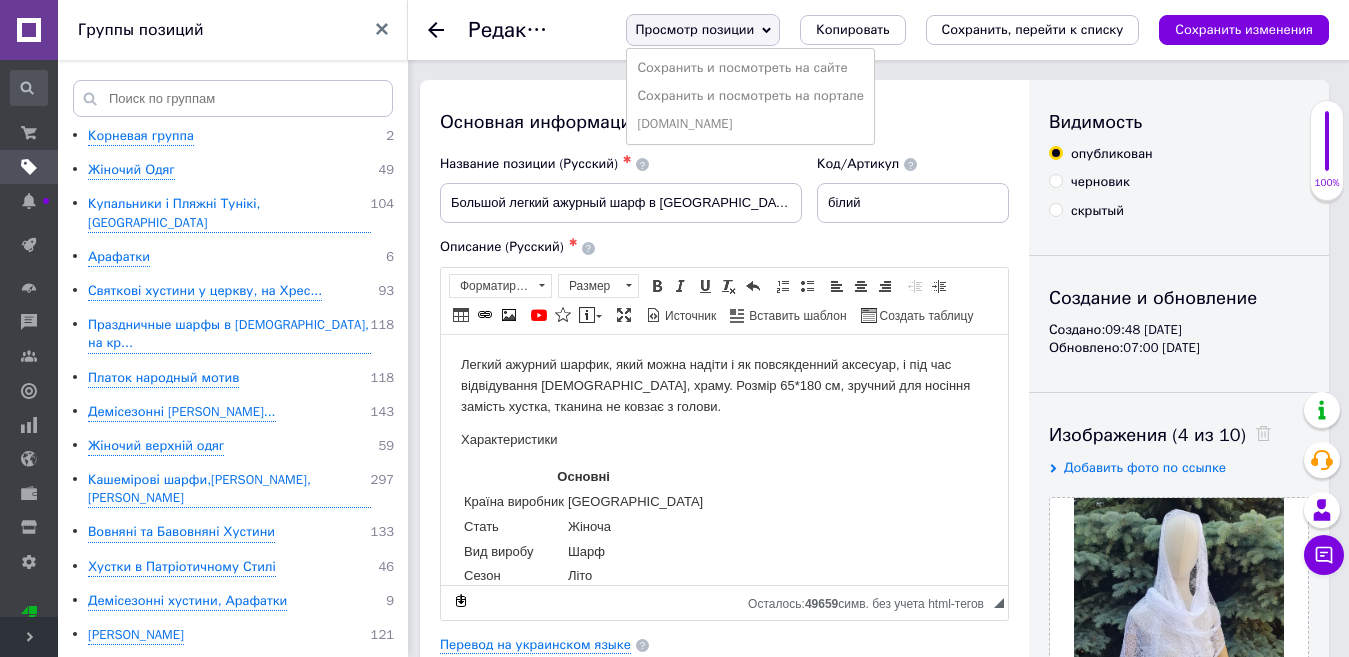 scroll, scrollTop: 0, scrollLeft: 0, axis: both 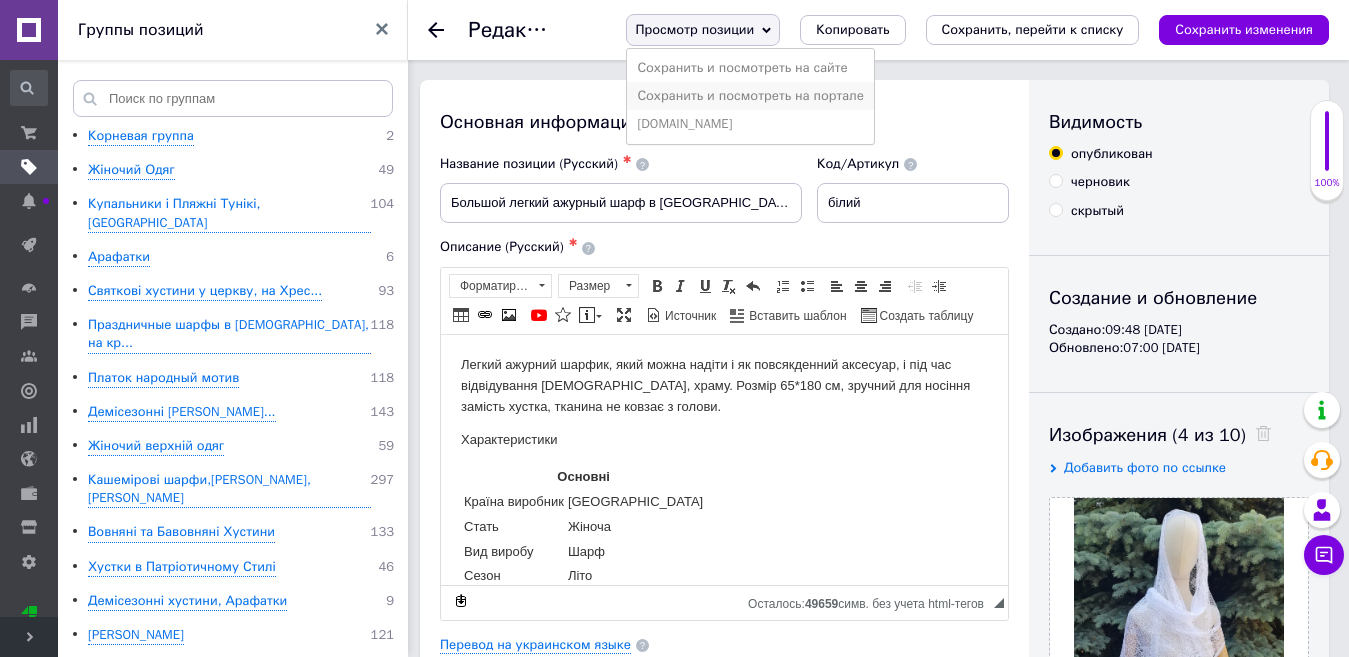 click on "Сохранить и посмотреть на портале" at bounding box center (750, 96) 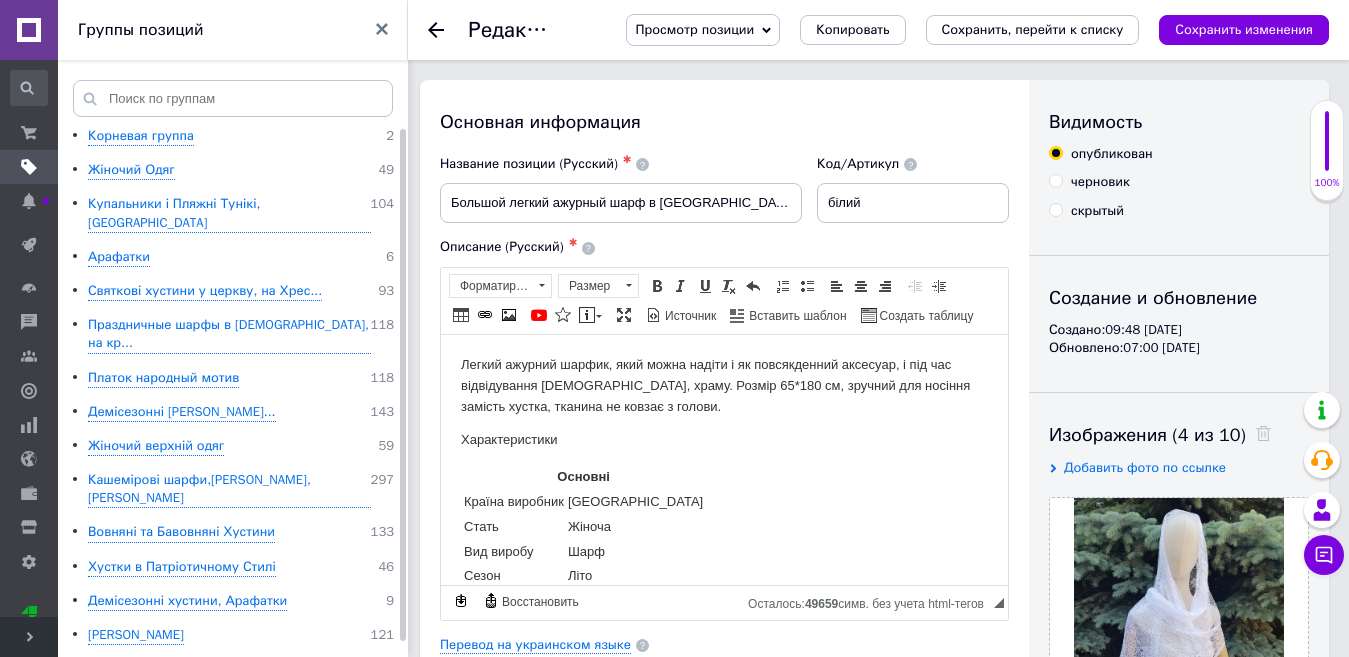 click 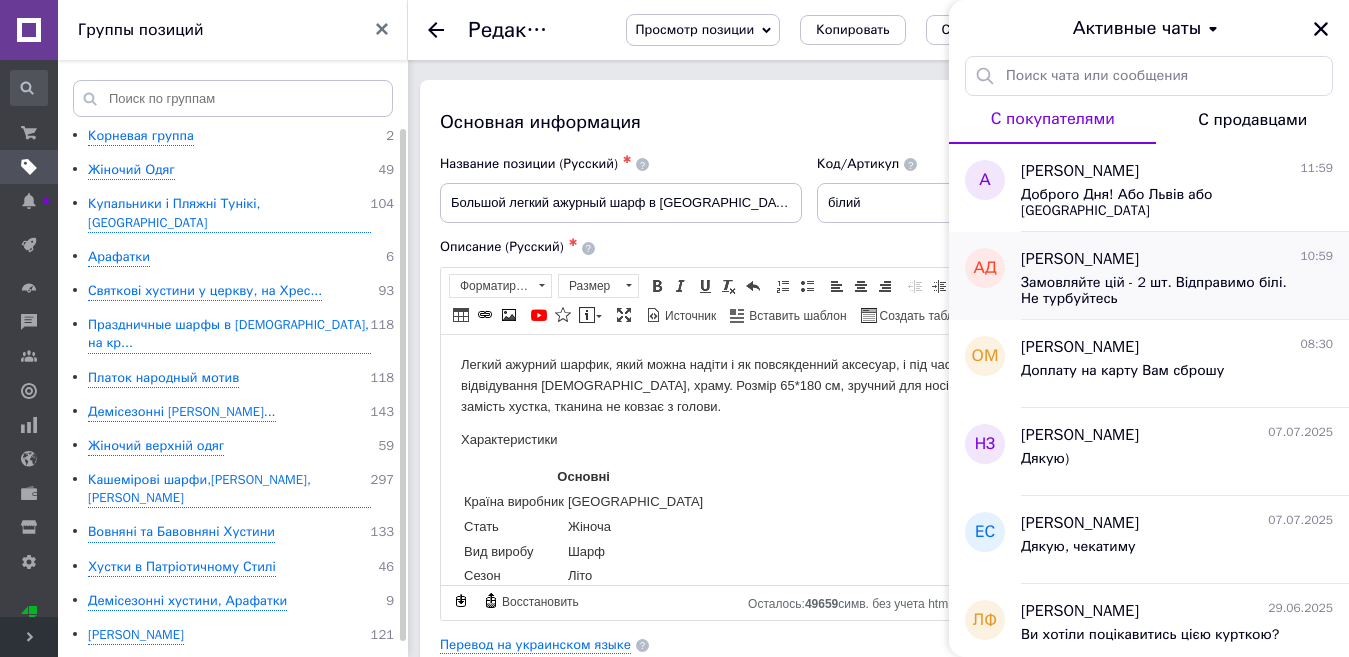 click on "Замовляйте цій - 2 шт. Відправимо білі. Не турбуйтесь" at bounding box center (1177, 289) 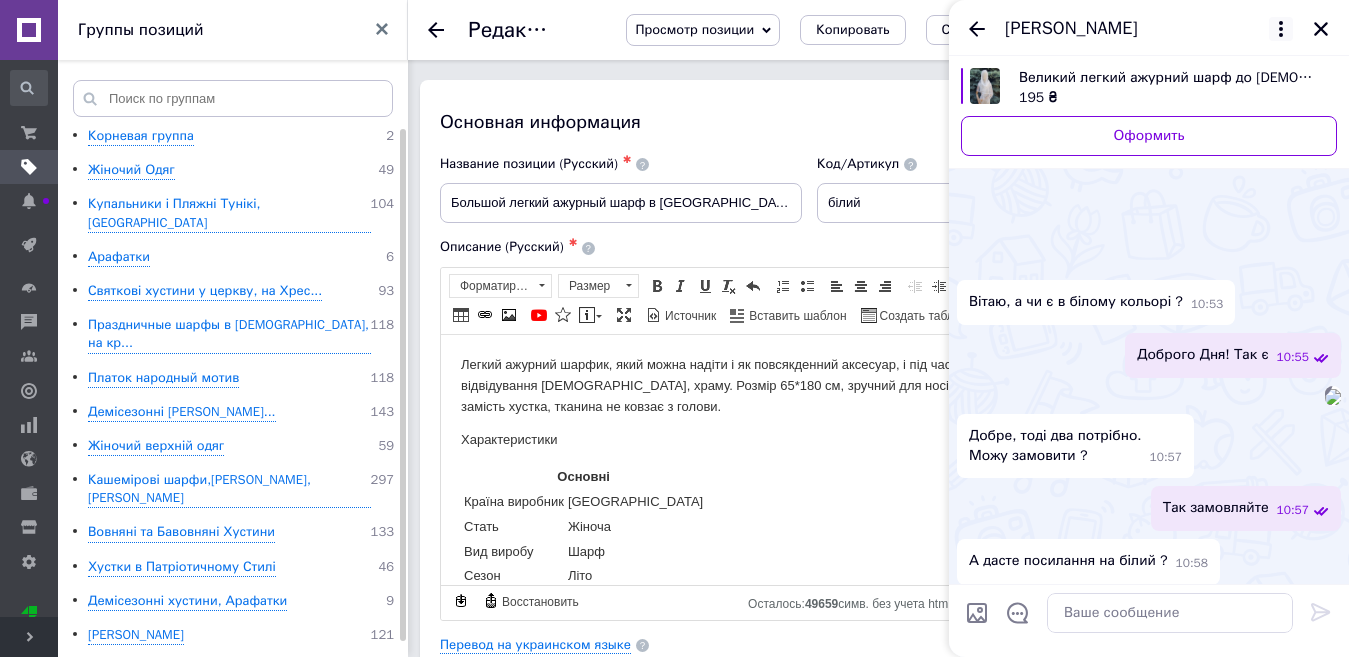 click 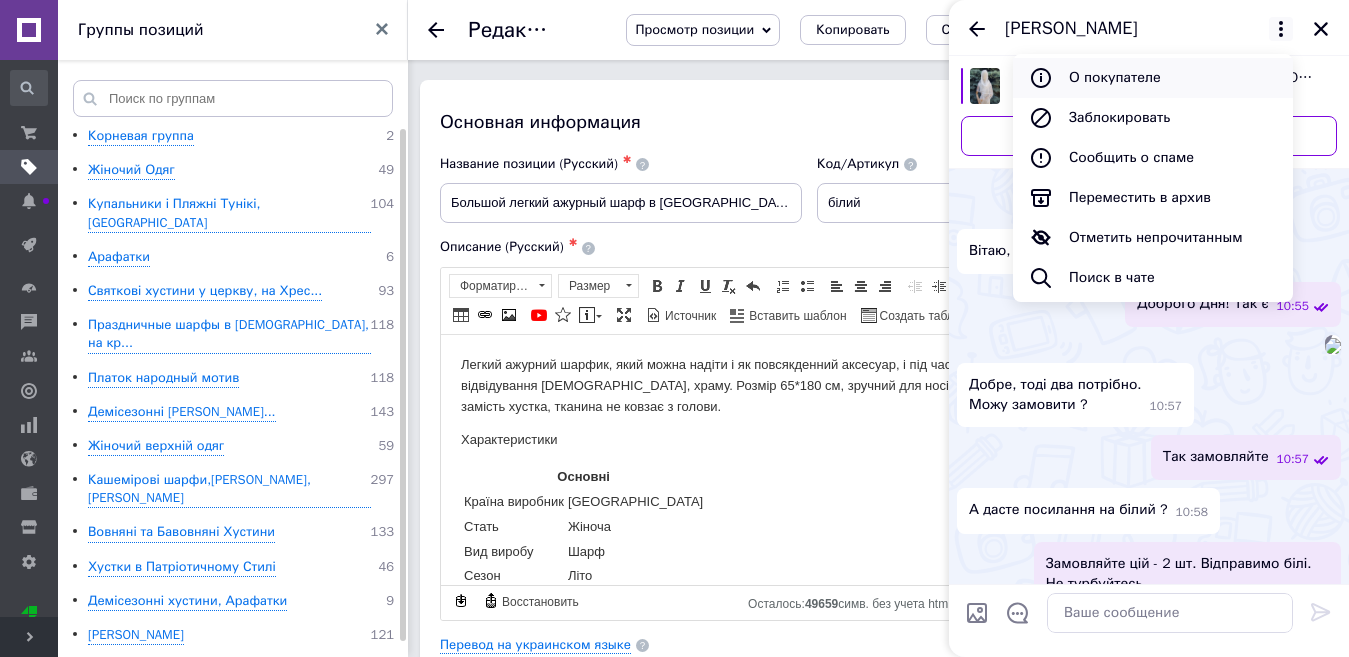 click on "О покупателе" at bounding box center [1153, 78] 